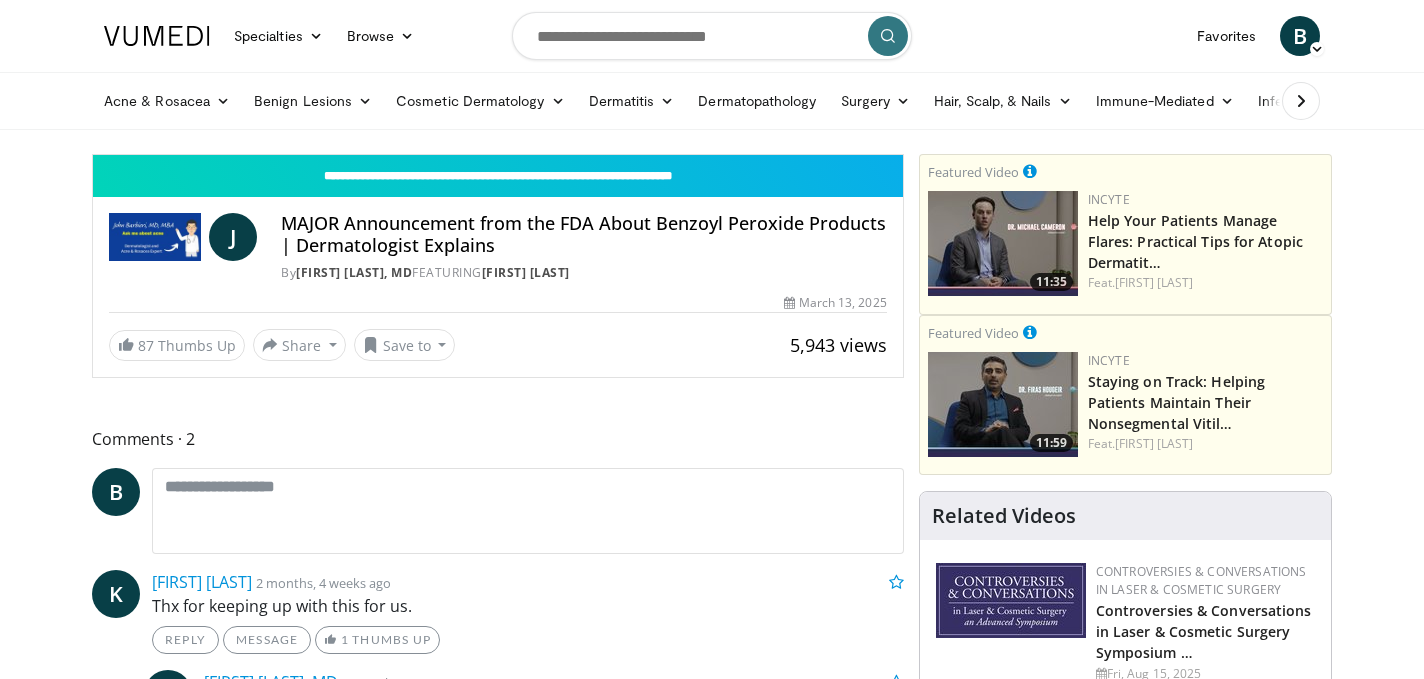 scroll, scrollTop: 0, scrollLeft: 0, axis: both 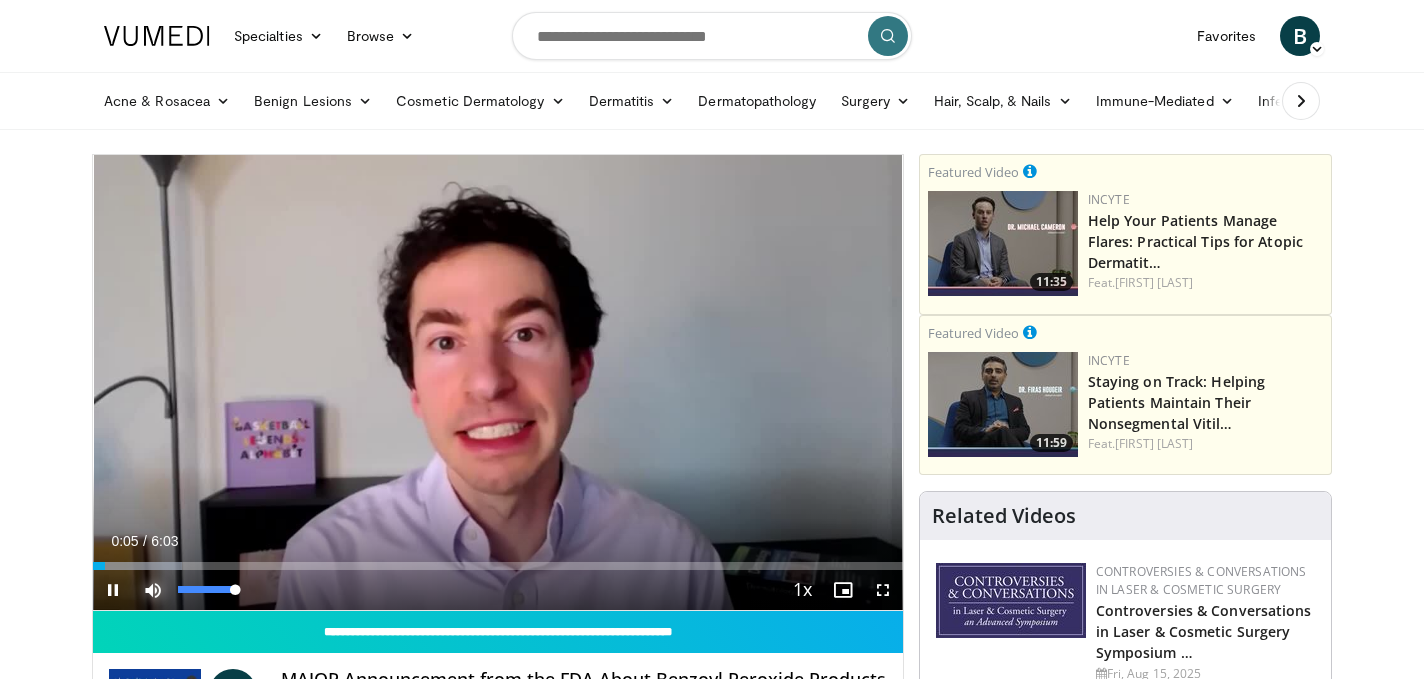 click at bounding box center [153, 590] 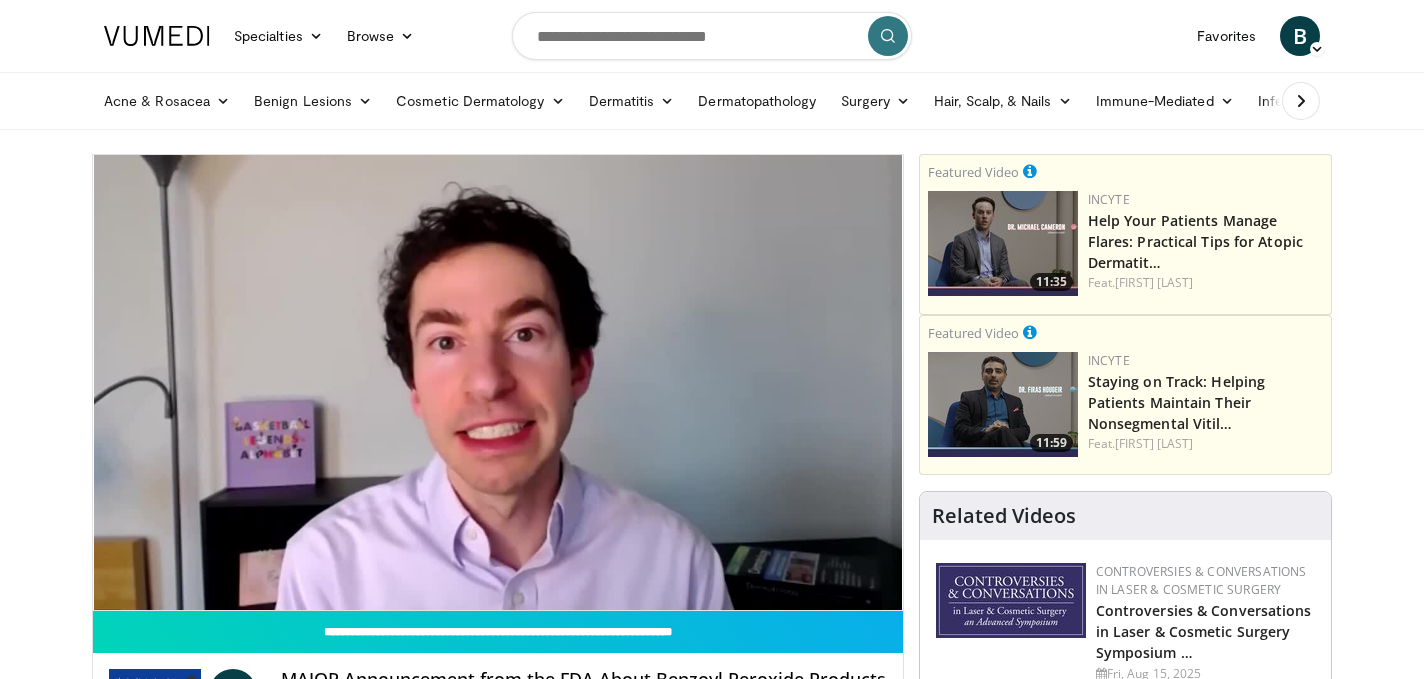 click on "**********" at bounding box center (498, 383) 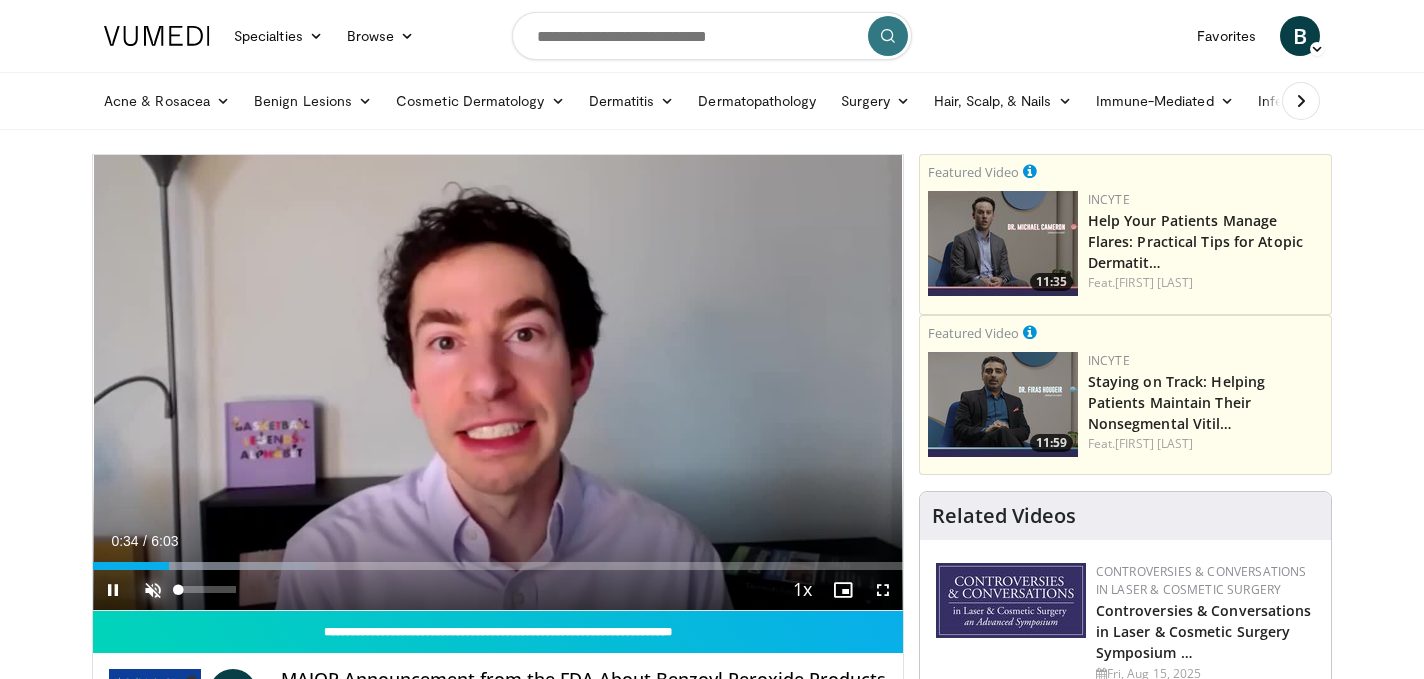 click at bounding box center (153, 590) 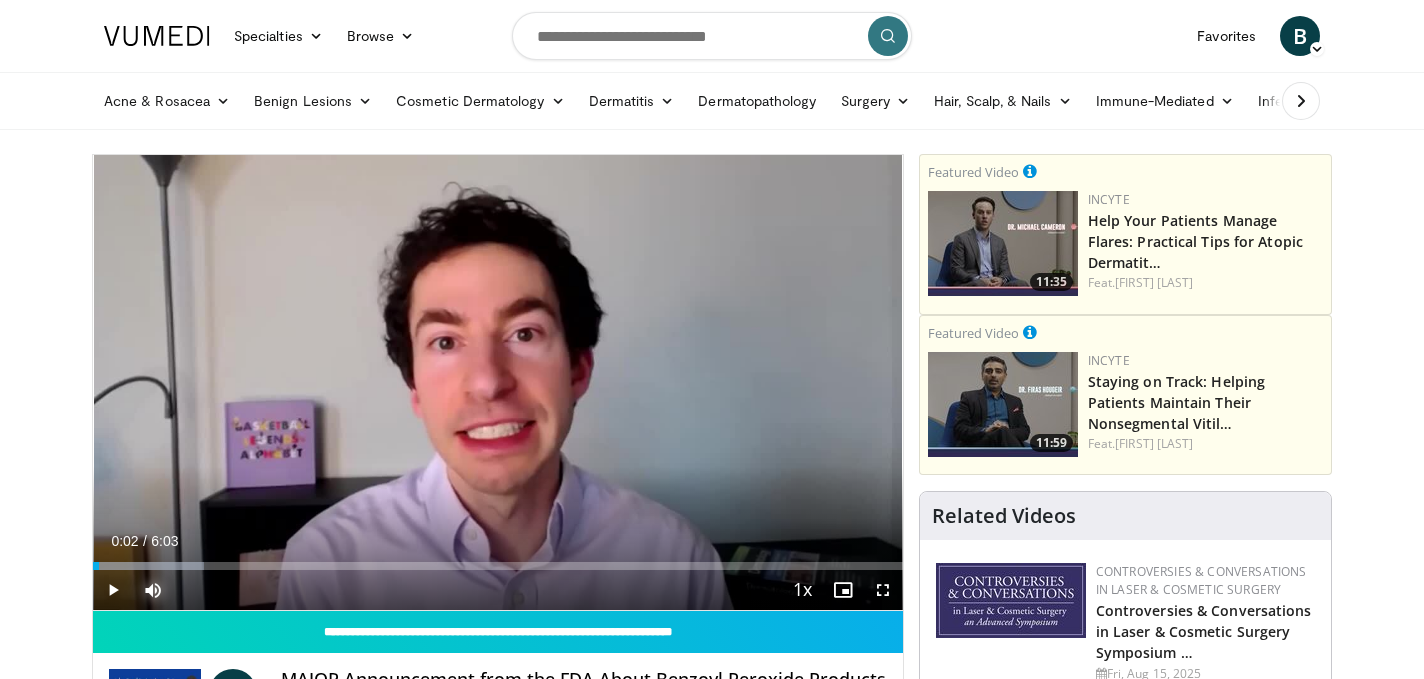 drag, startPoint x: 186, startPoint y: 563, endPoint x: 91, endPoint y: 562, distance: 95.005264 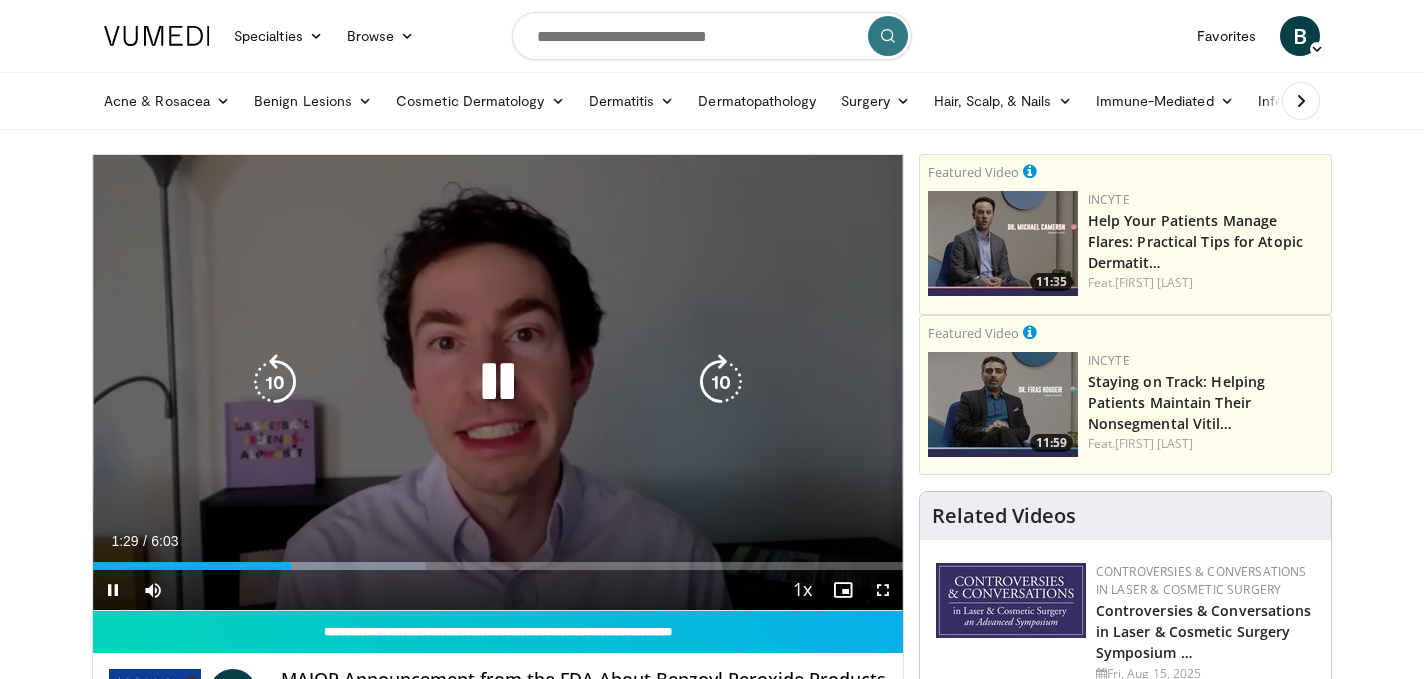 click at bounding box center (275, 382) 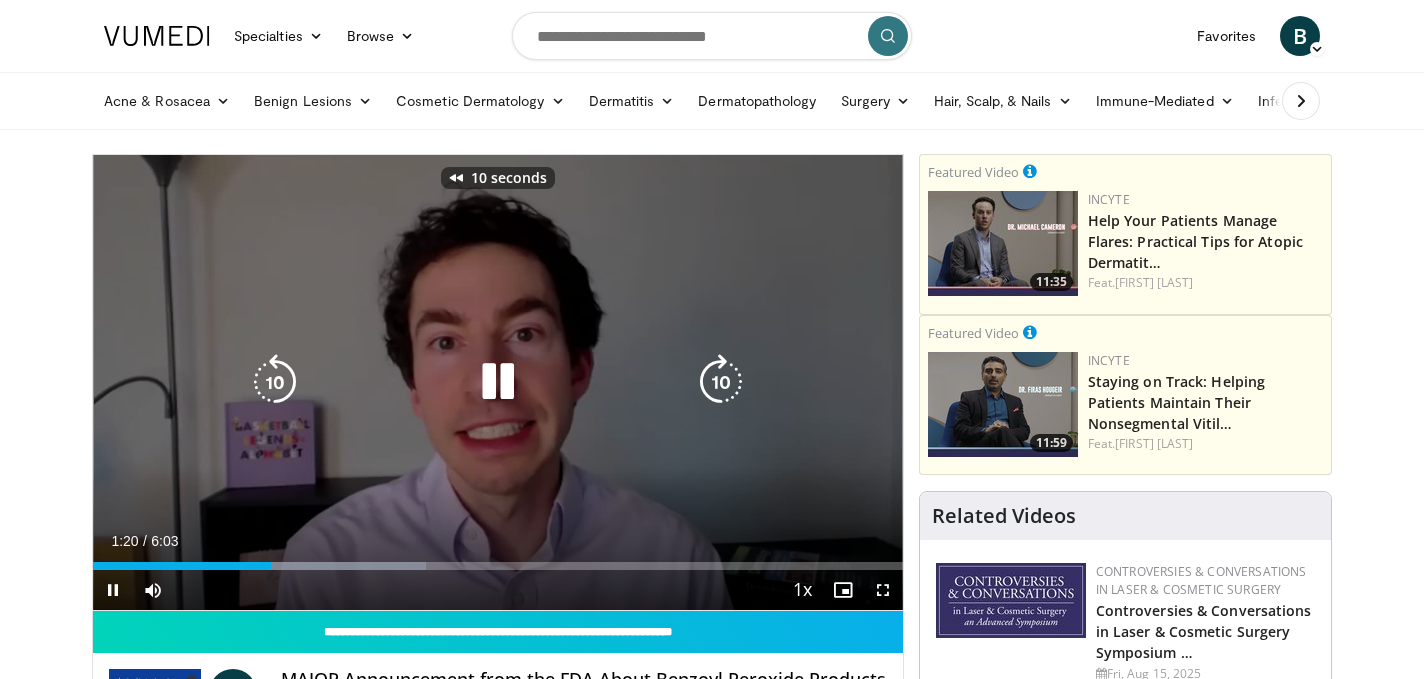click at bounding box center (275, 382) 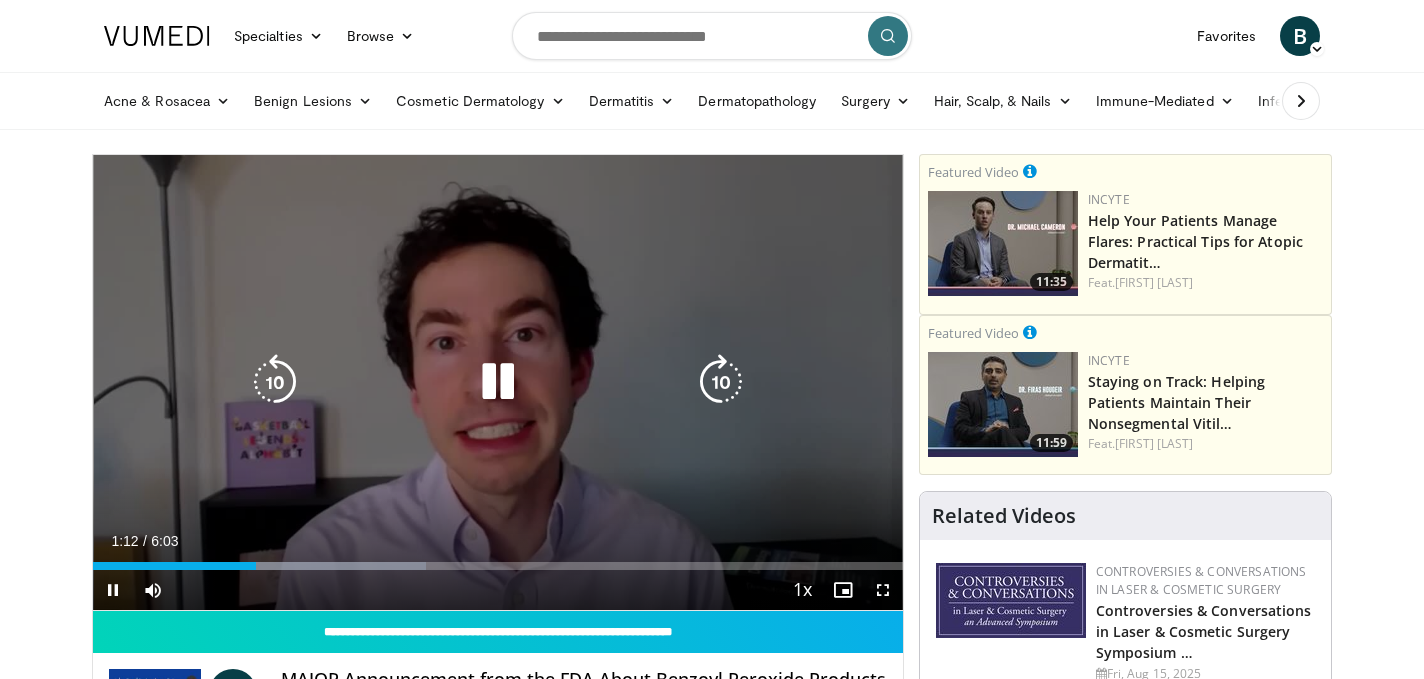 click at bounding box center [275, 382] 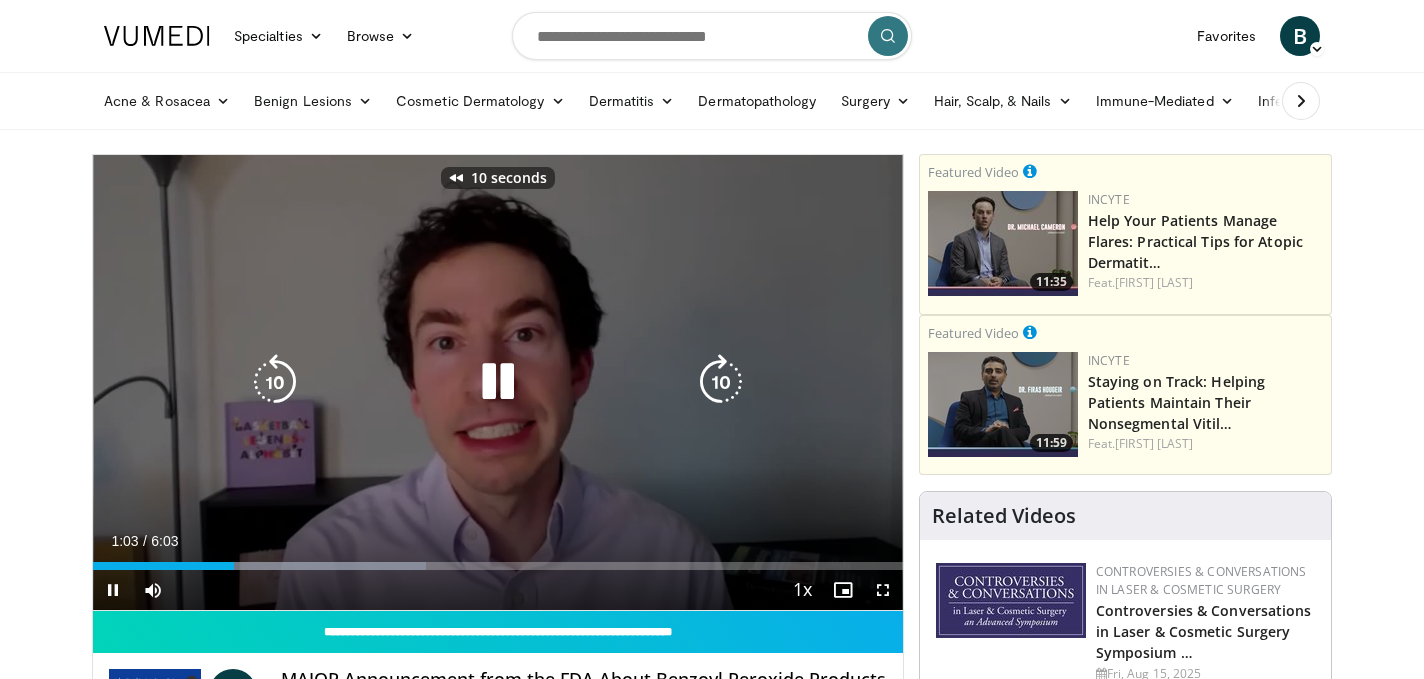 click at bounding box center [275, 382] 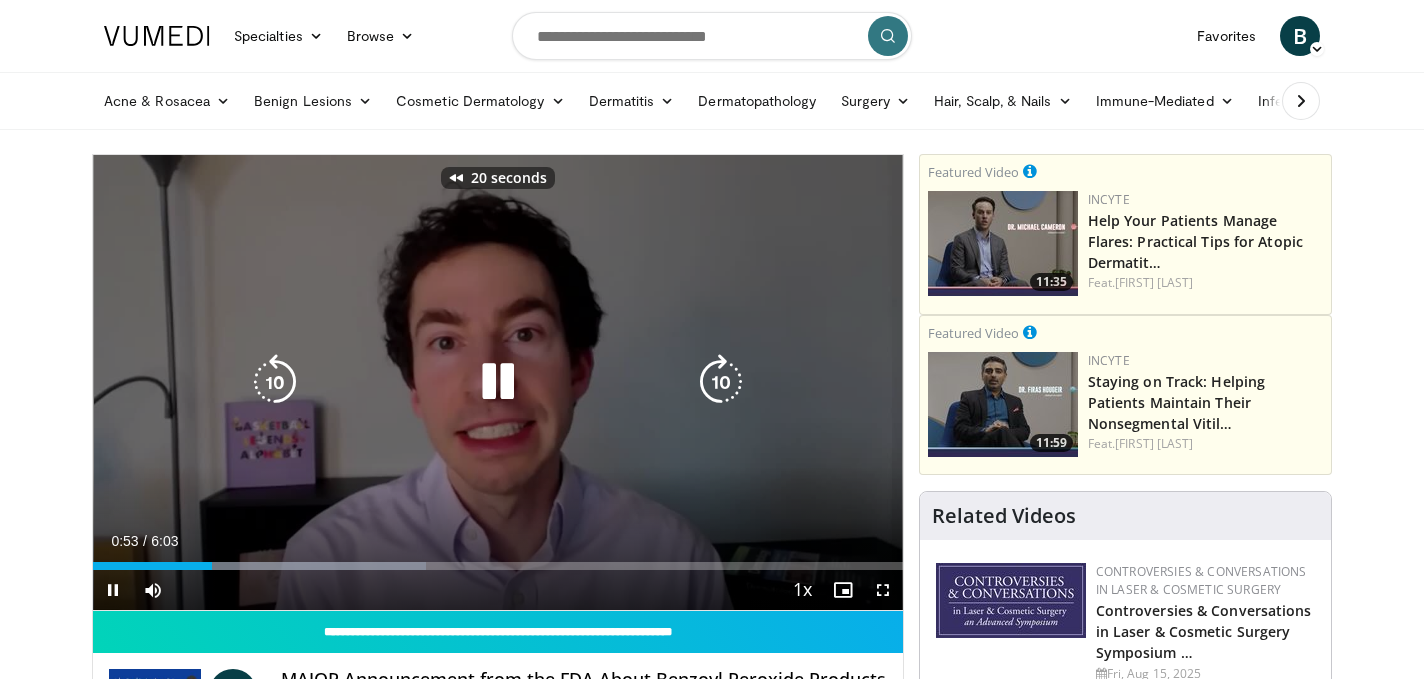 click at bounding box center (275, 382) 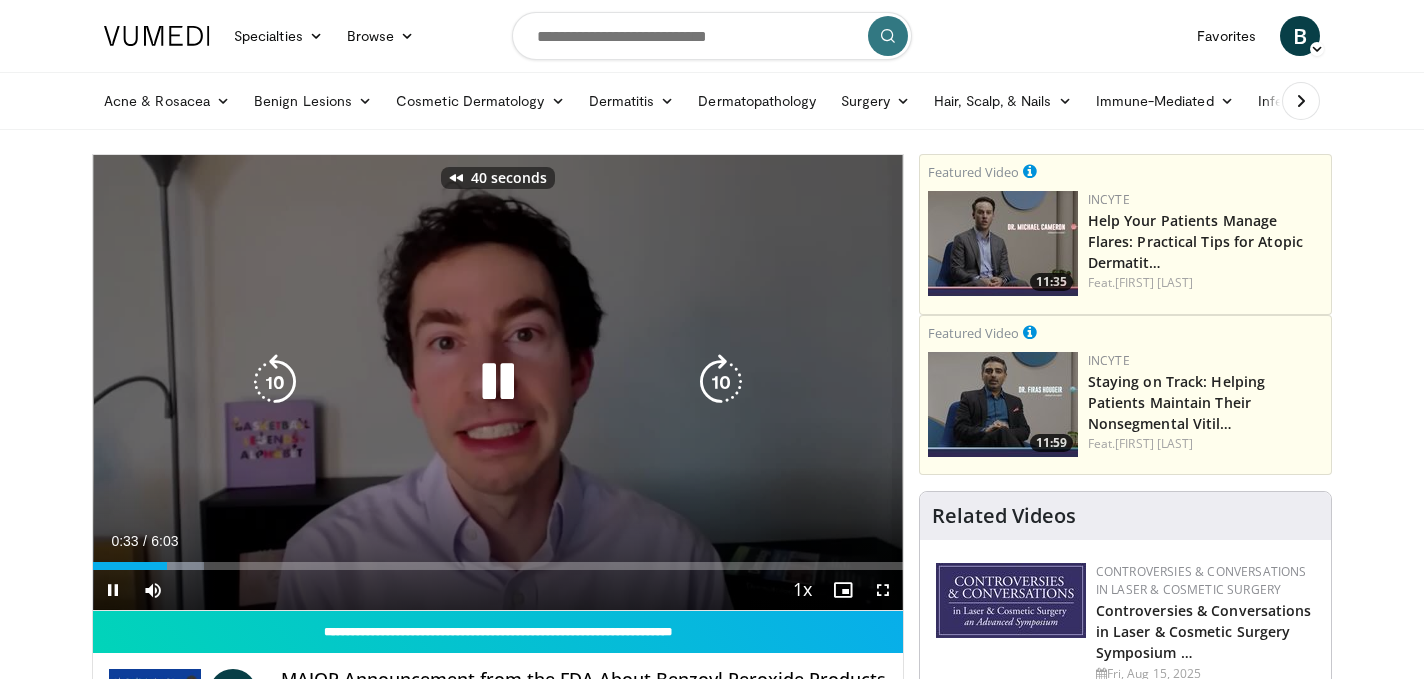 click at bounding box center (275, 382) 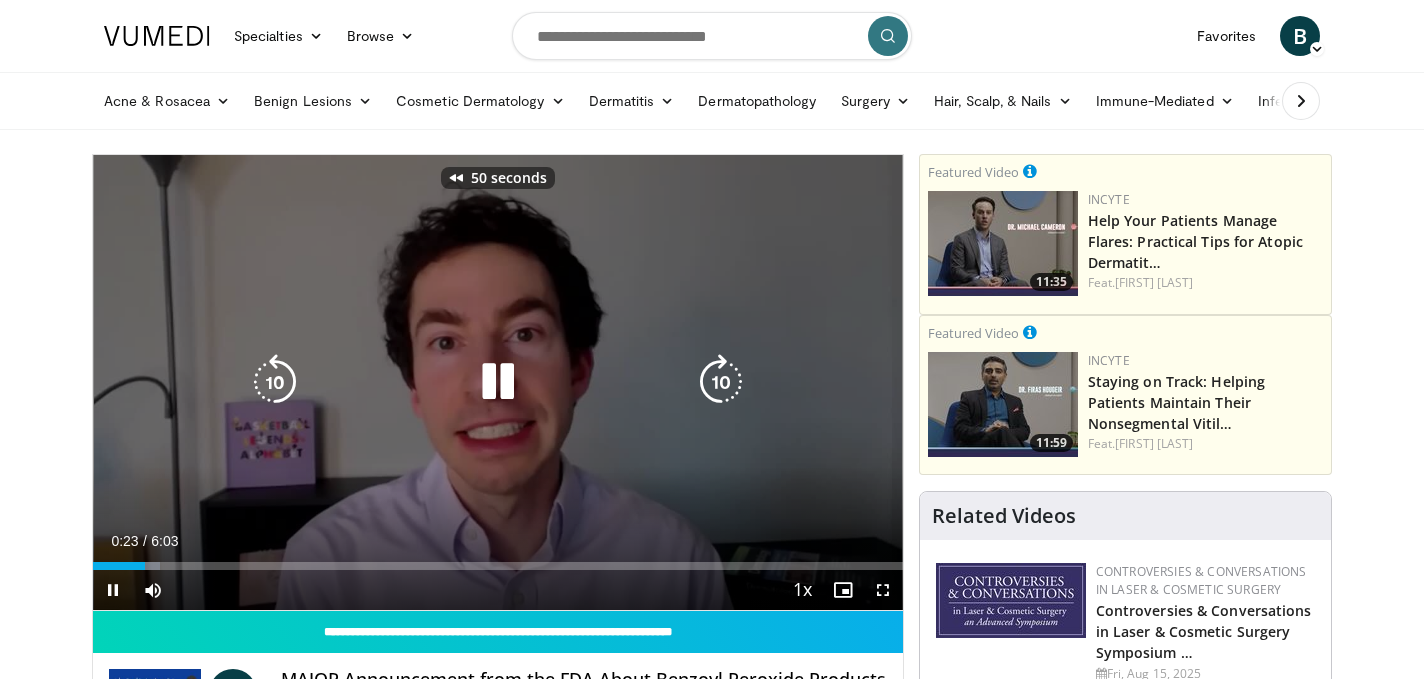 click at bounding box center [275, 382] 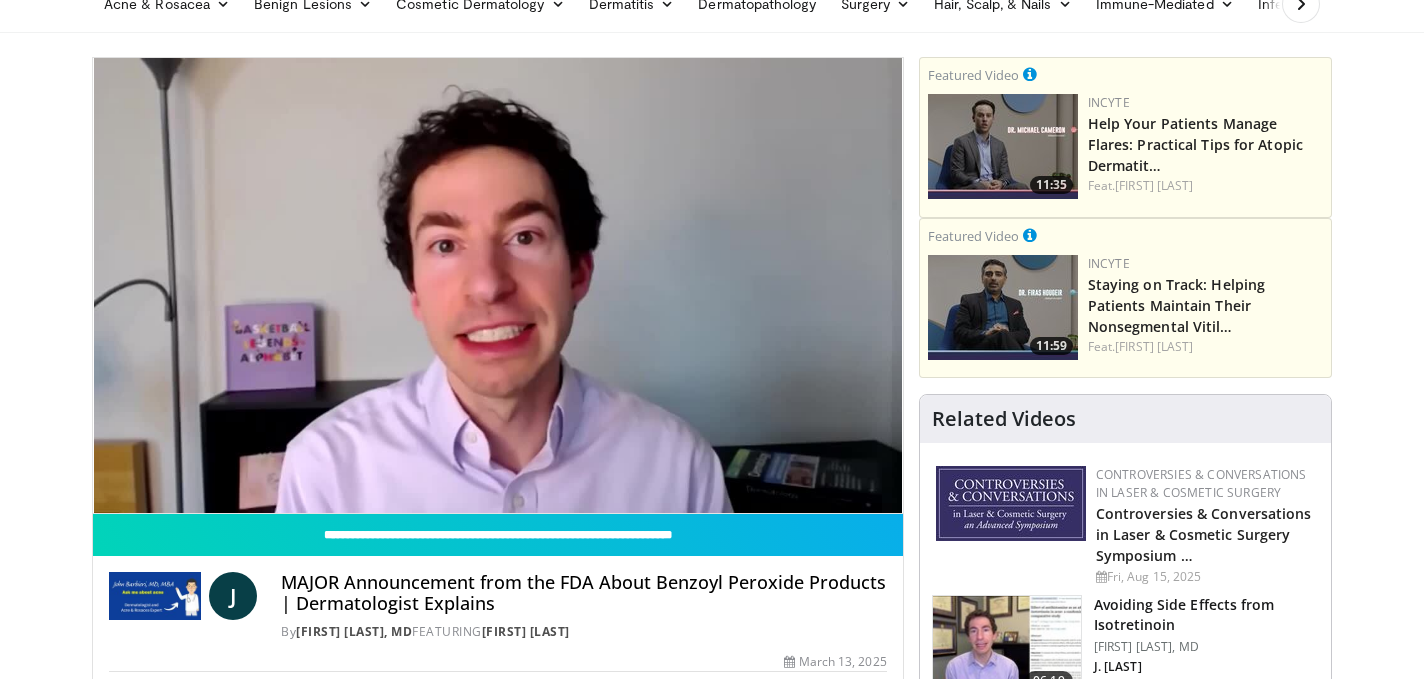 scroll, scrollTop: 94, scrollLeft: 0, axis: vertical 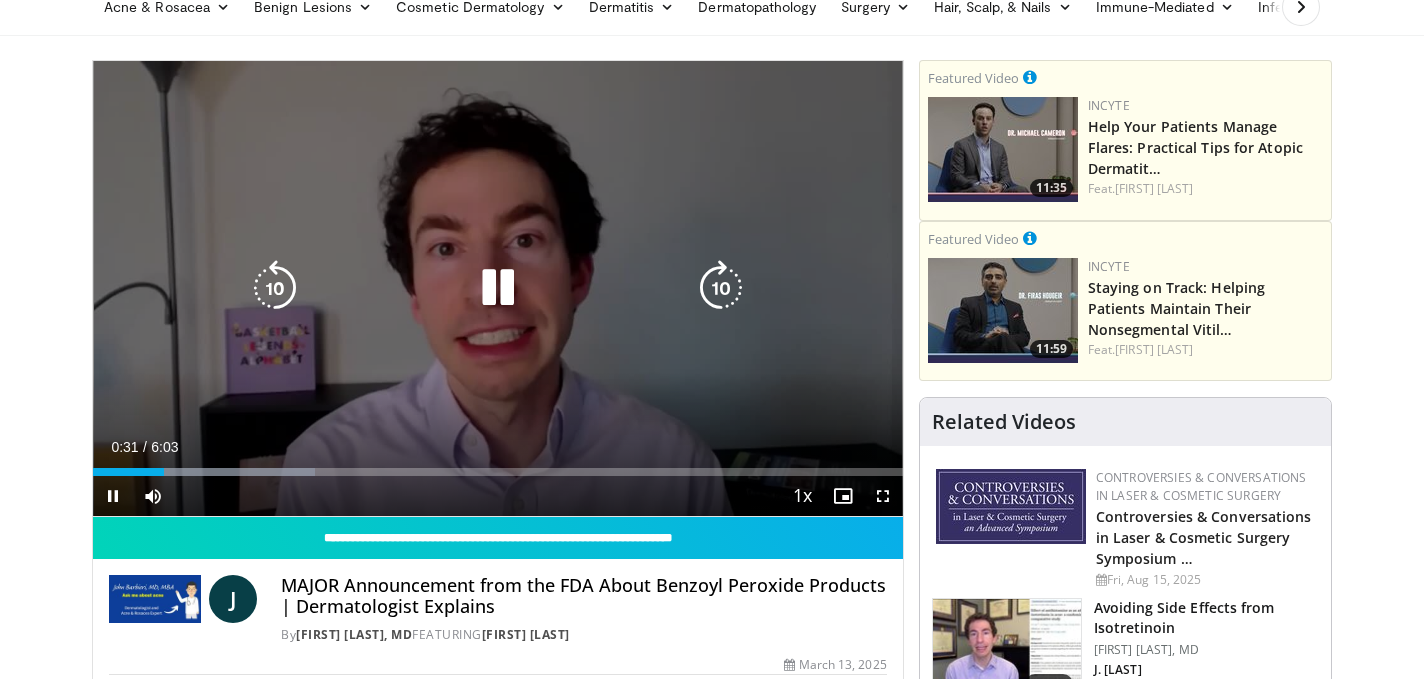 click at bounding box center [721, 288] 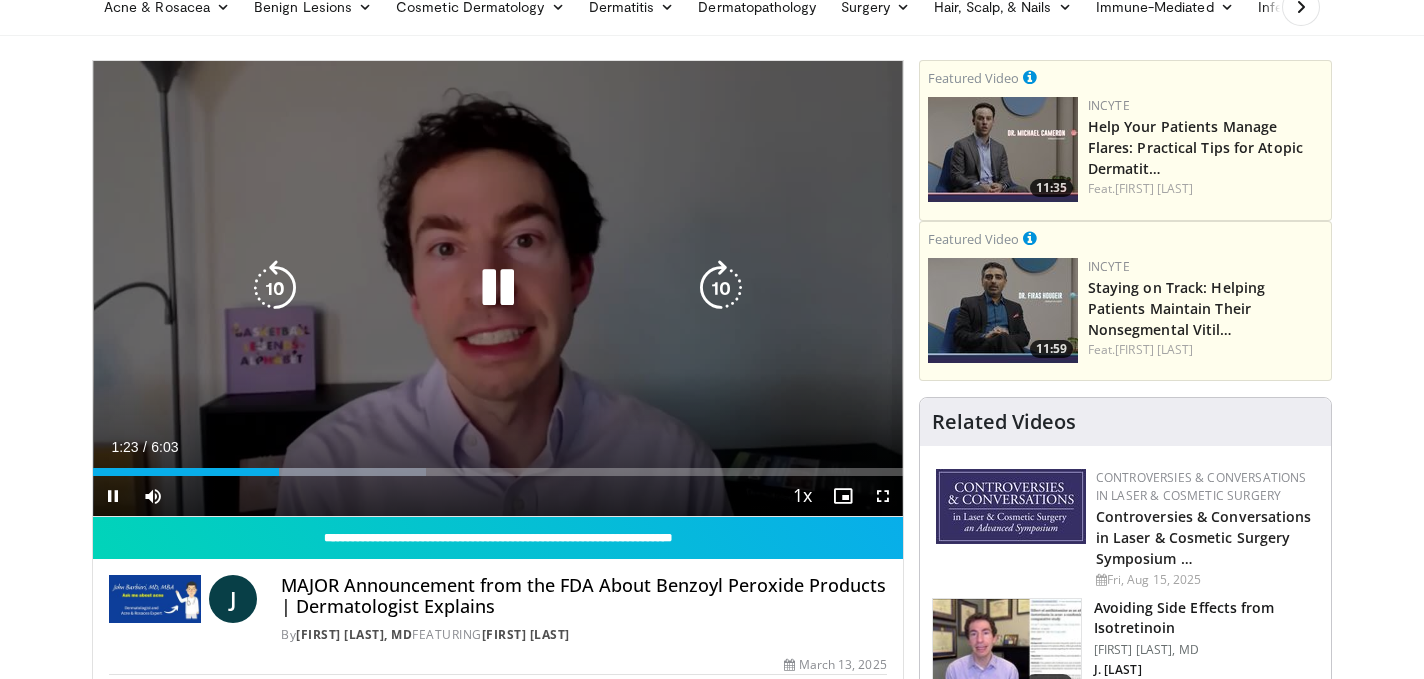 click at bounding box center [498, 288] 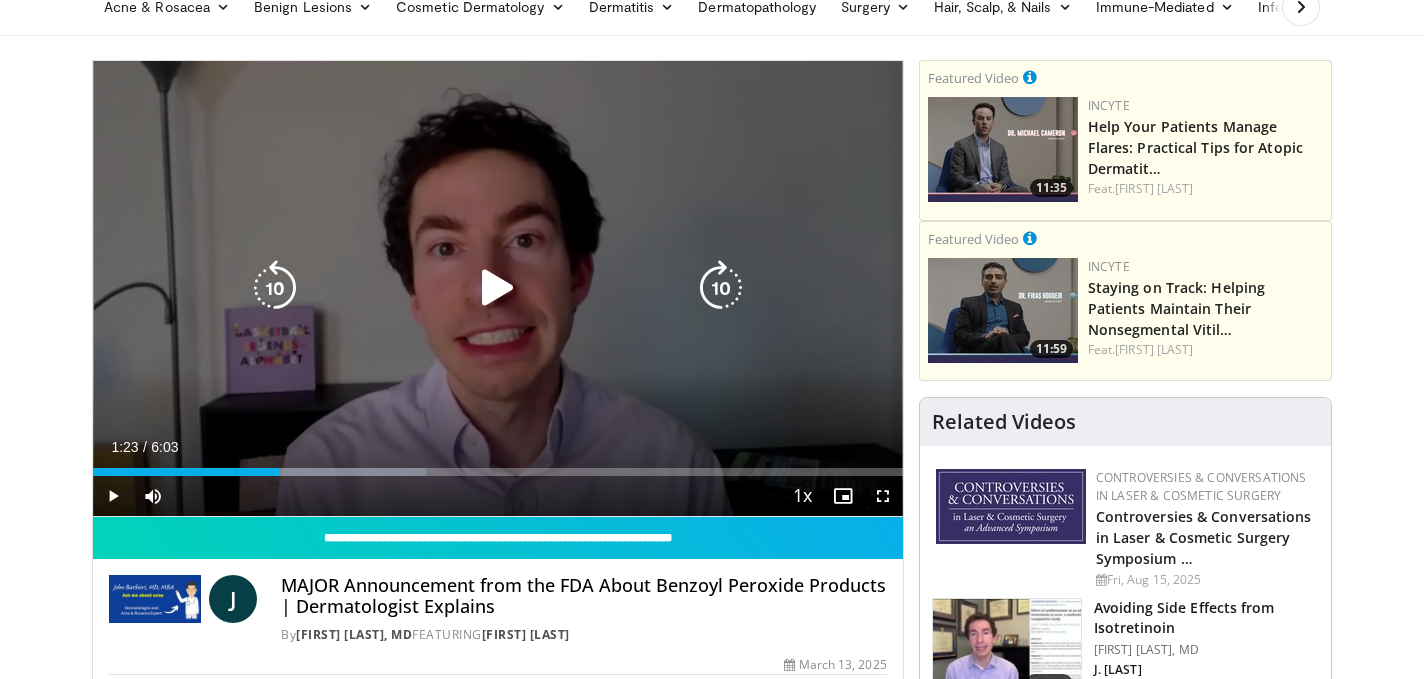 scroll, scrollTop: 95, scrollLeft: 0, axis: vertical 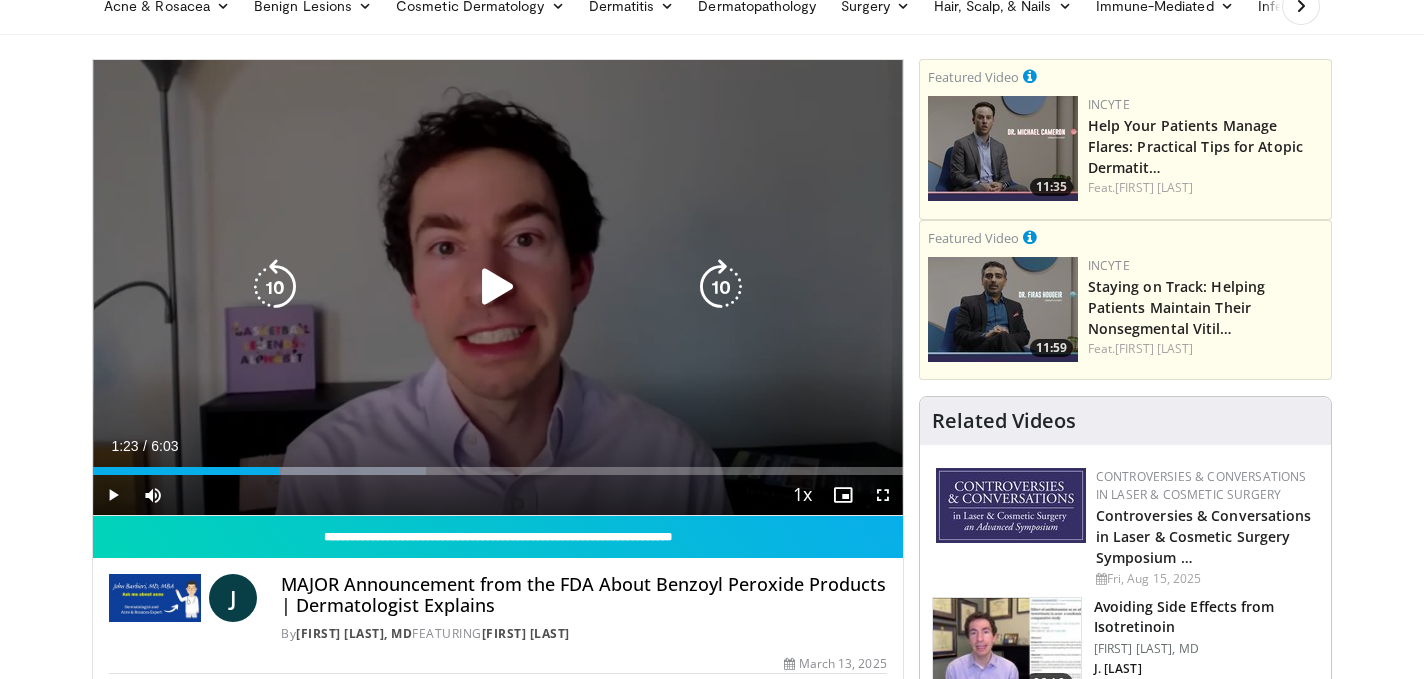type 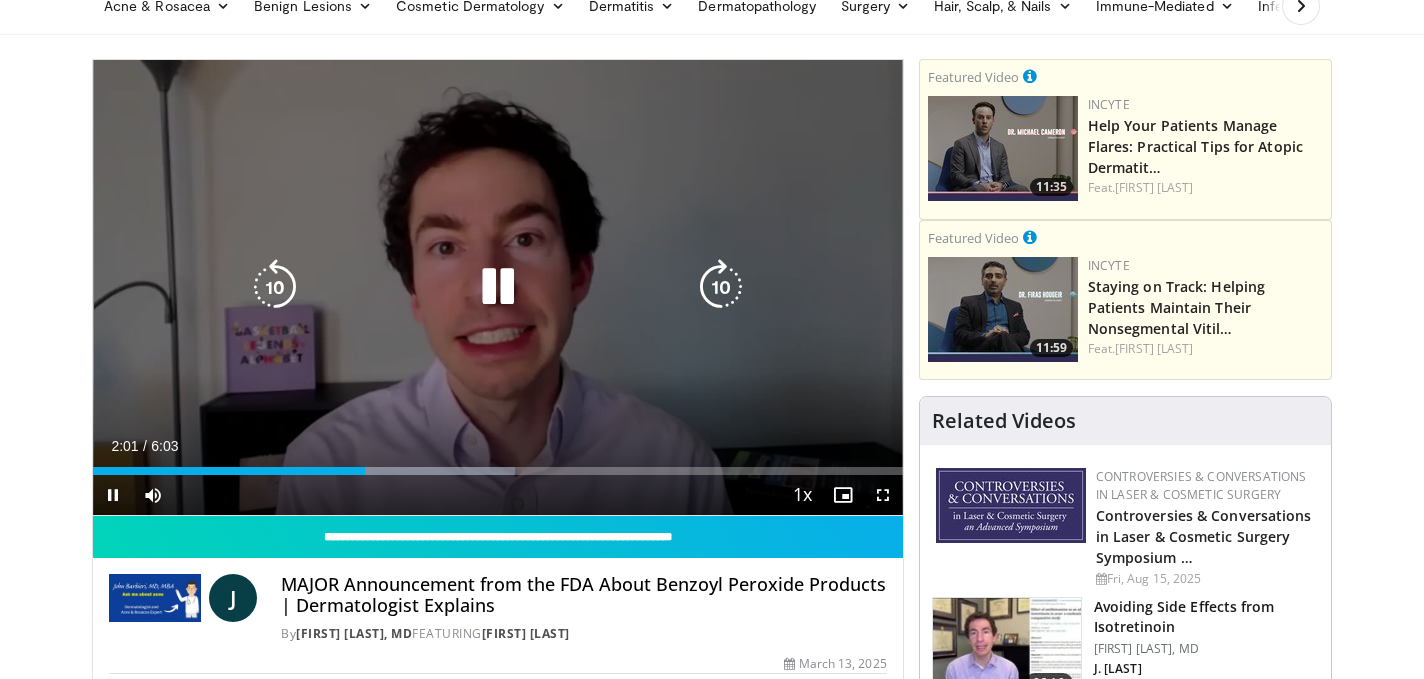 click at bounding box center [498, 287] 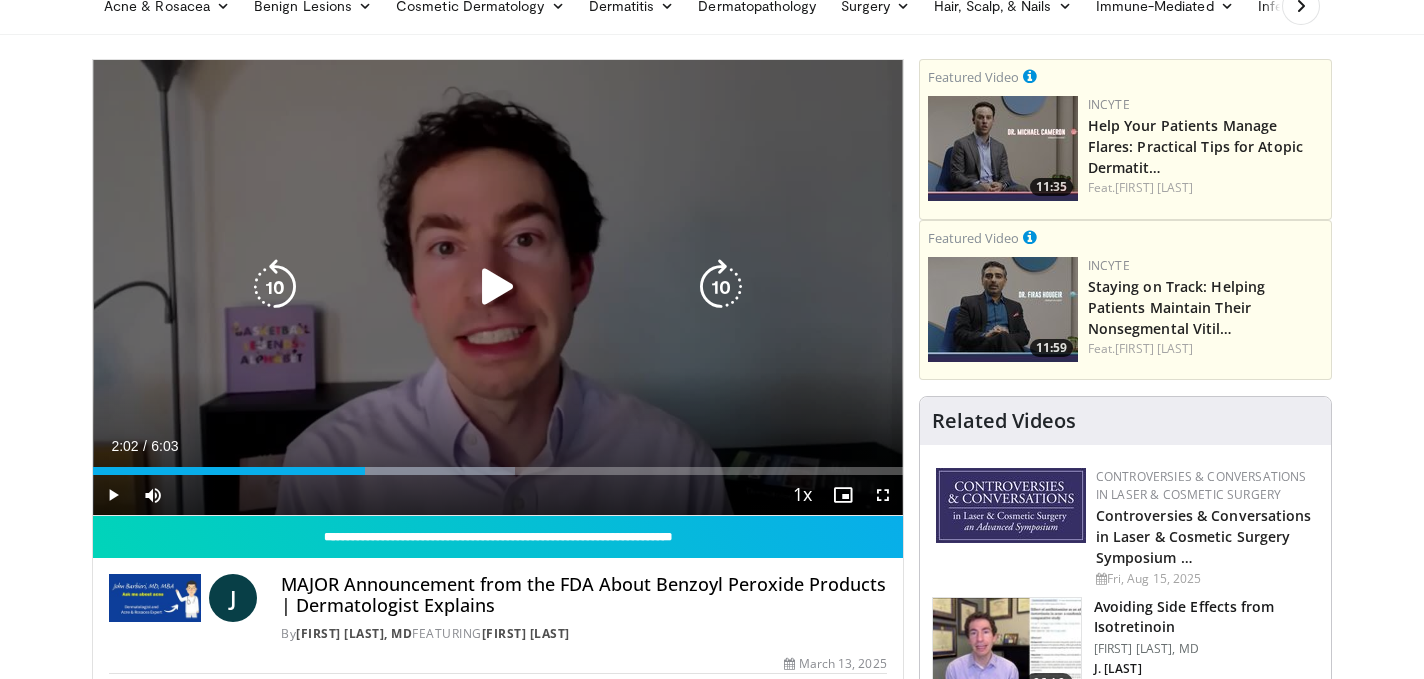 click at bounding box center (498, 287) 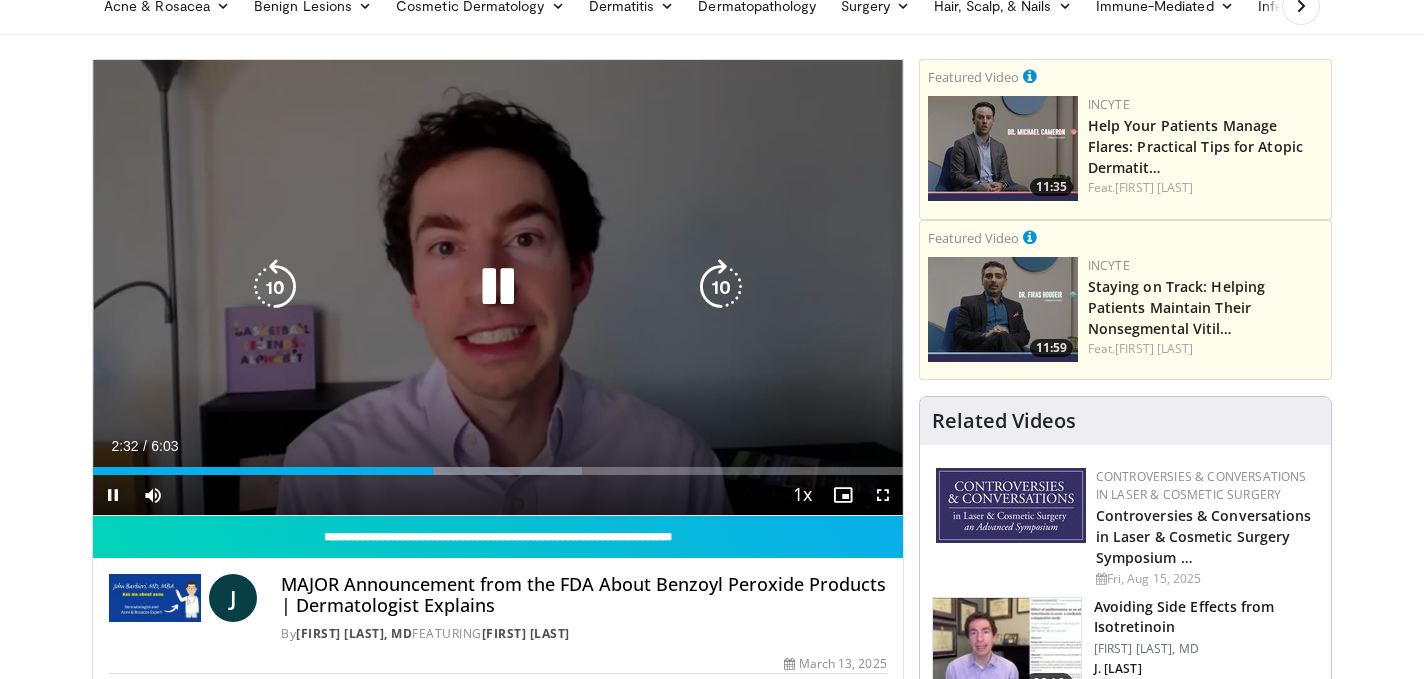 click at bounding box center (498, 287) 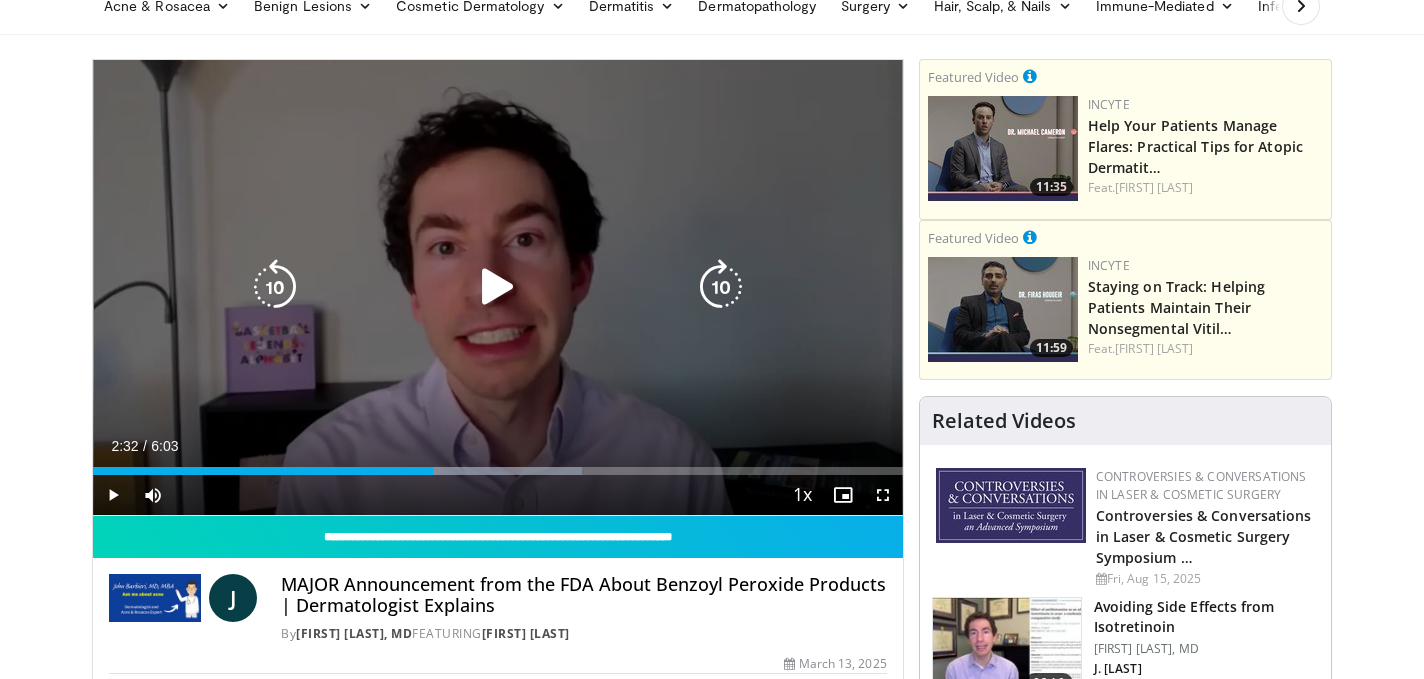 click at bounding box center [498, 287] 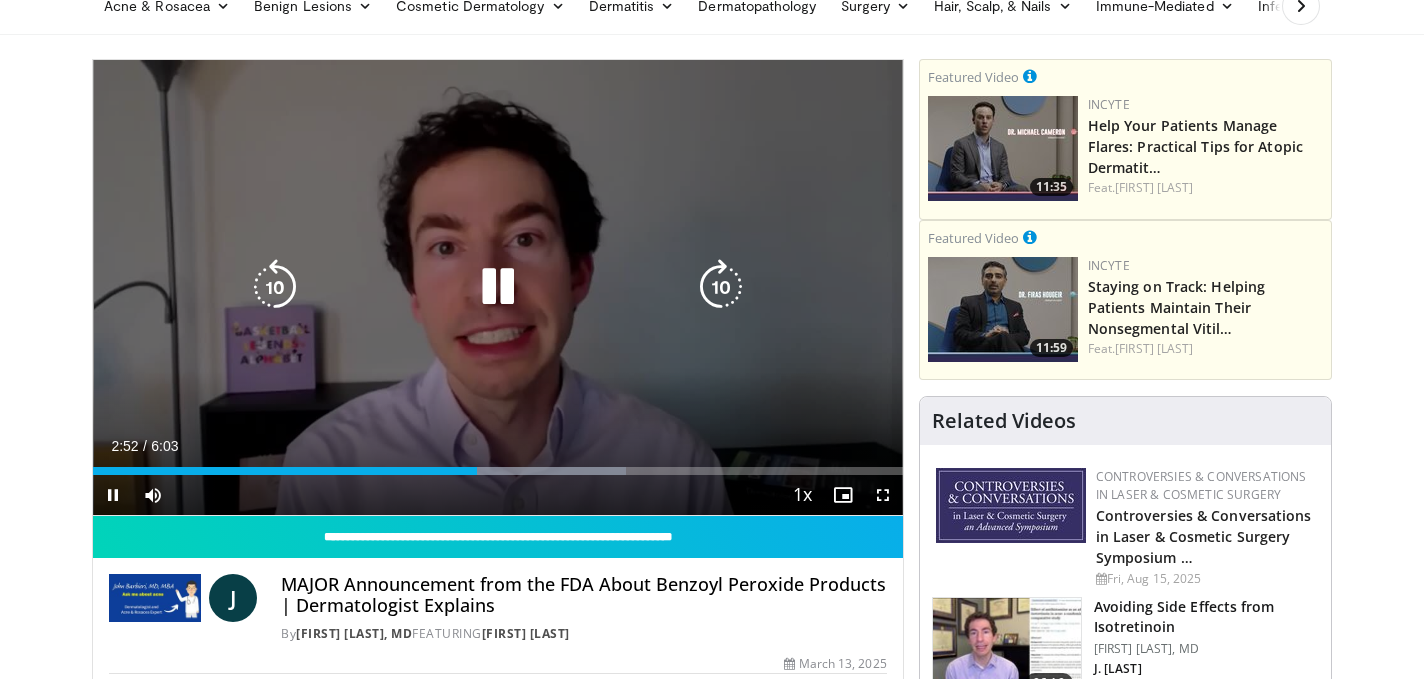 click at bounding box center (498, 287) 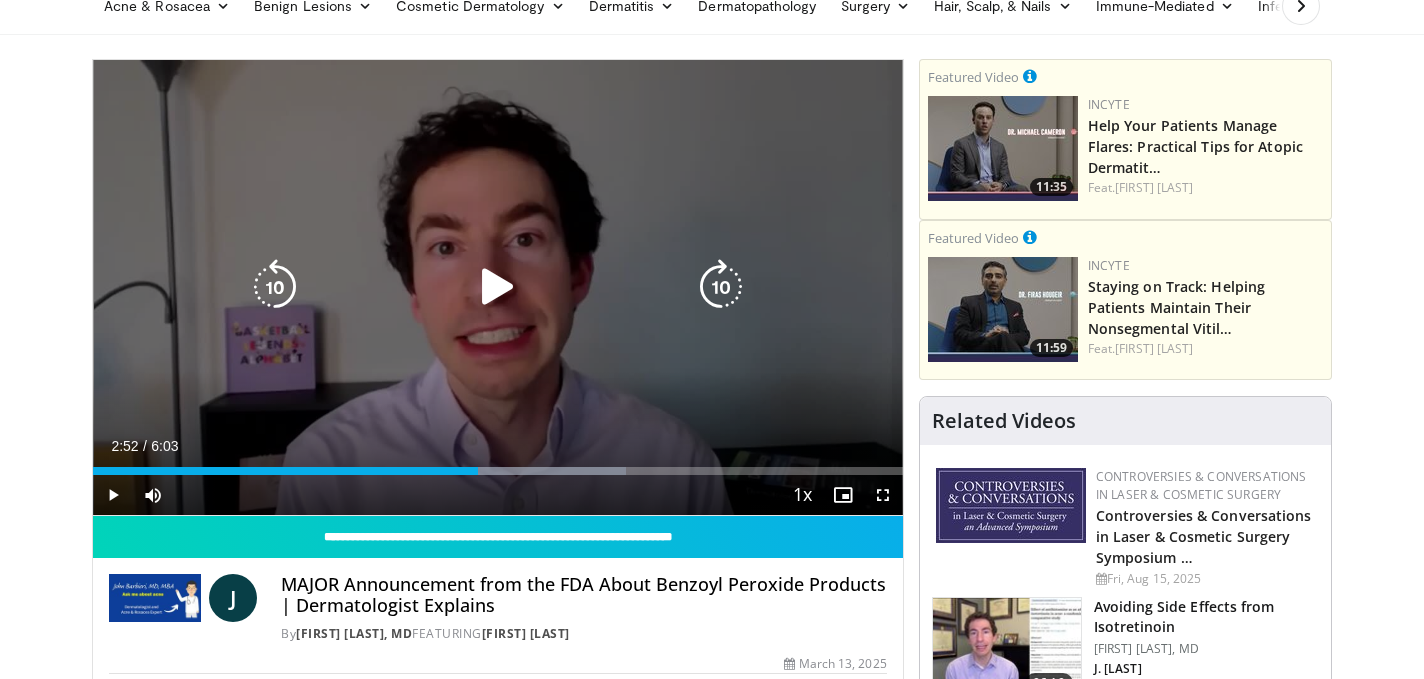 click at bounding box center (498, 287) 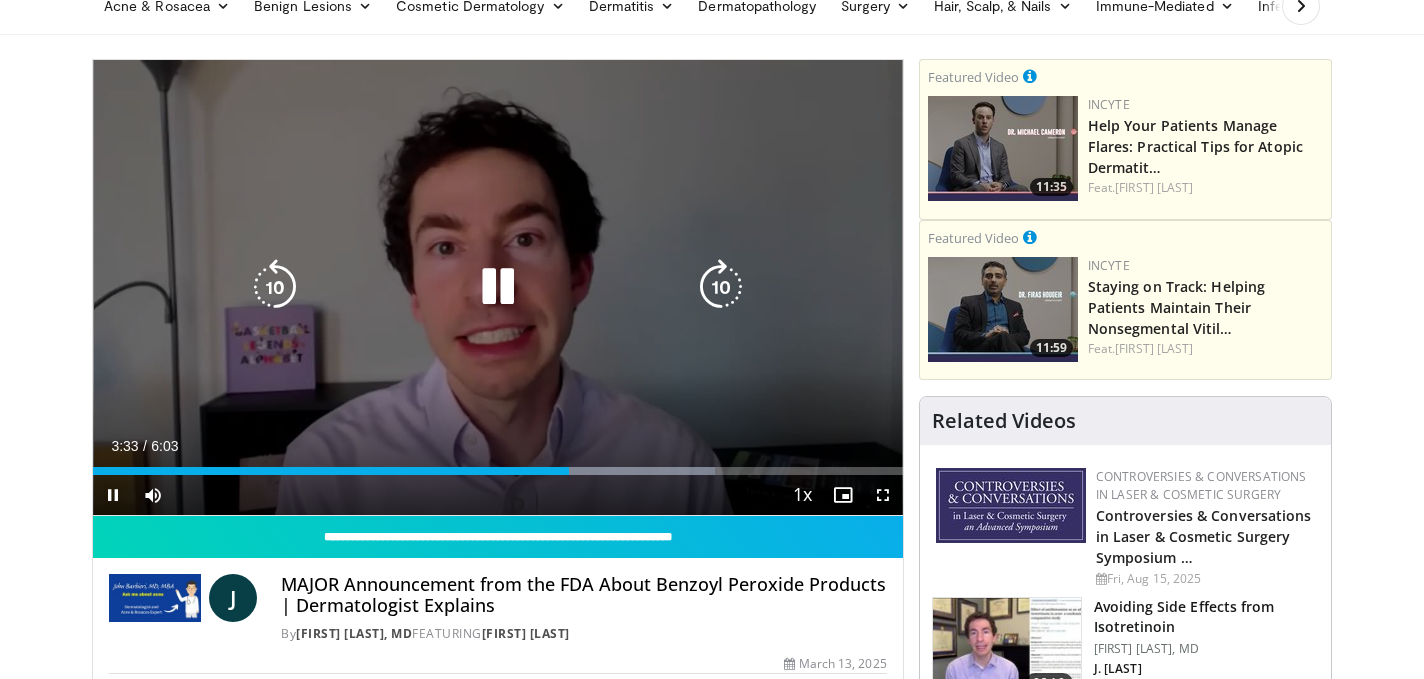 click at bounding box center (498, 287) 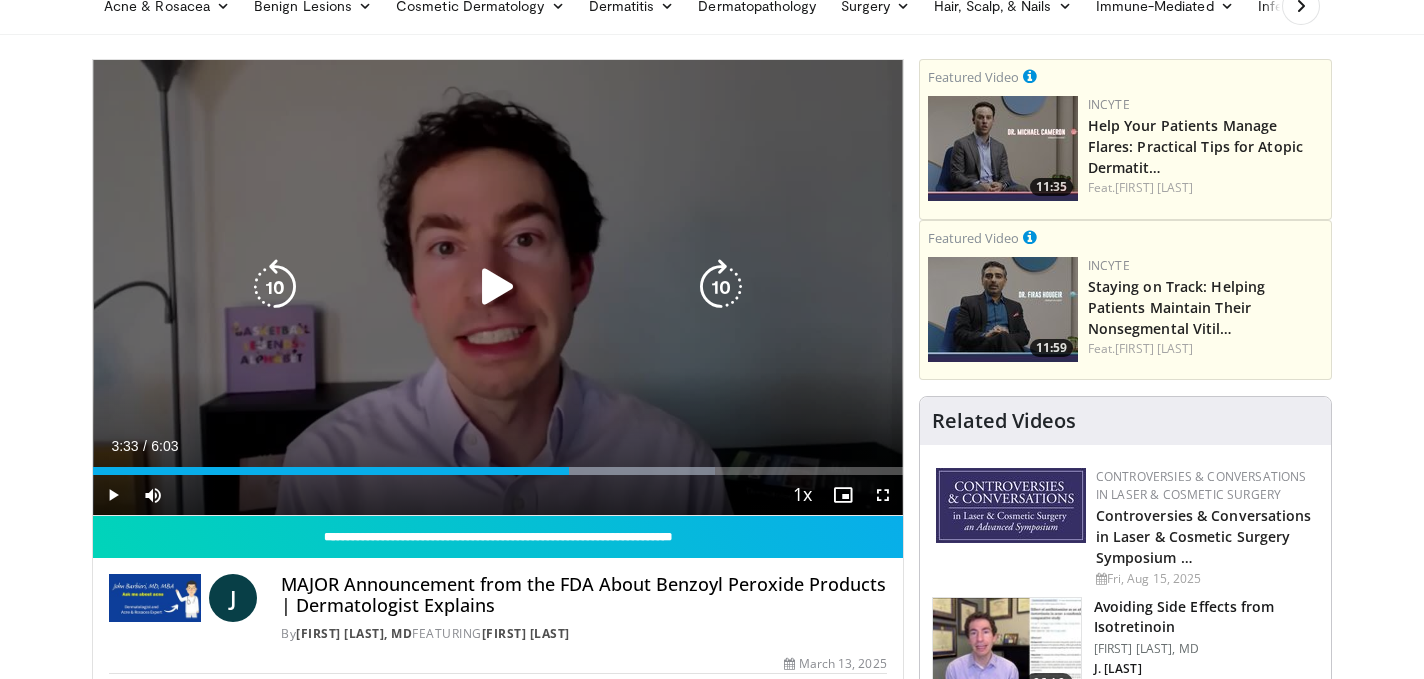 click at bounding box center [498, 287] 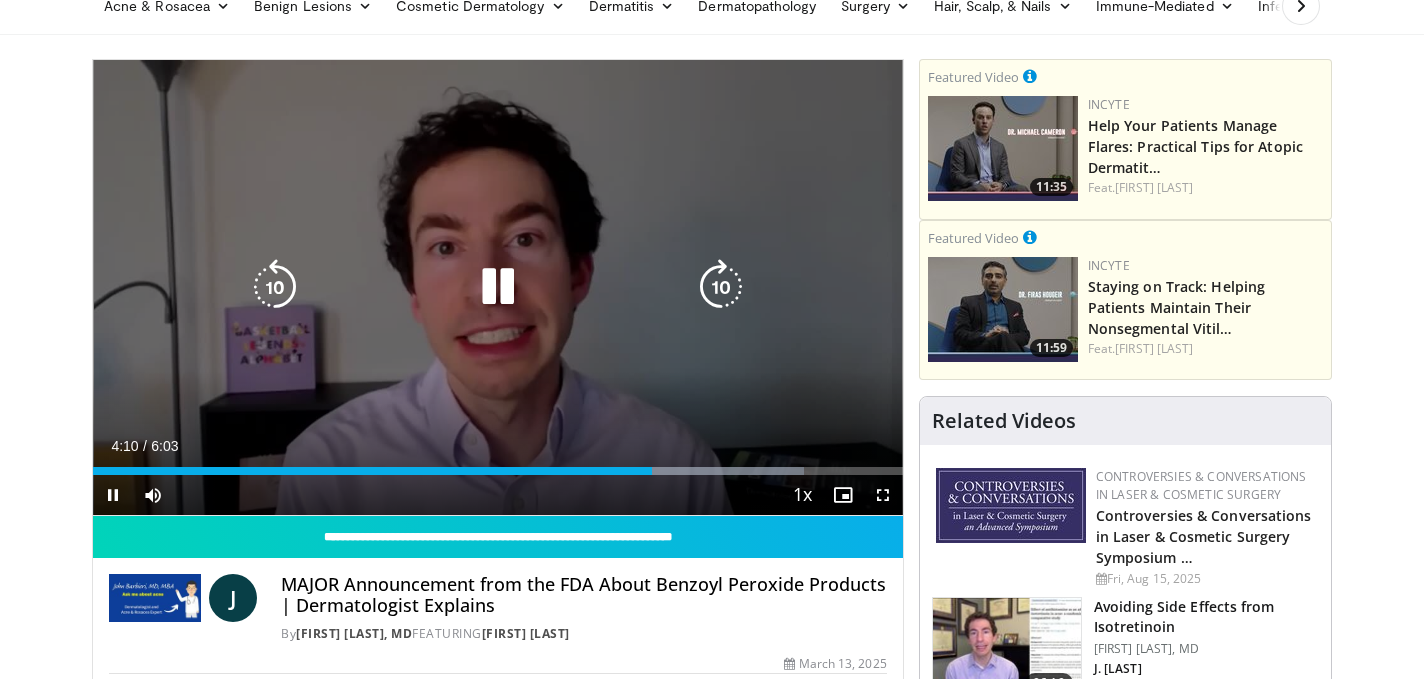 click at bounding box center (498, 287) 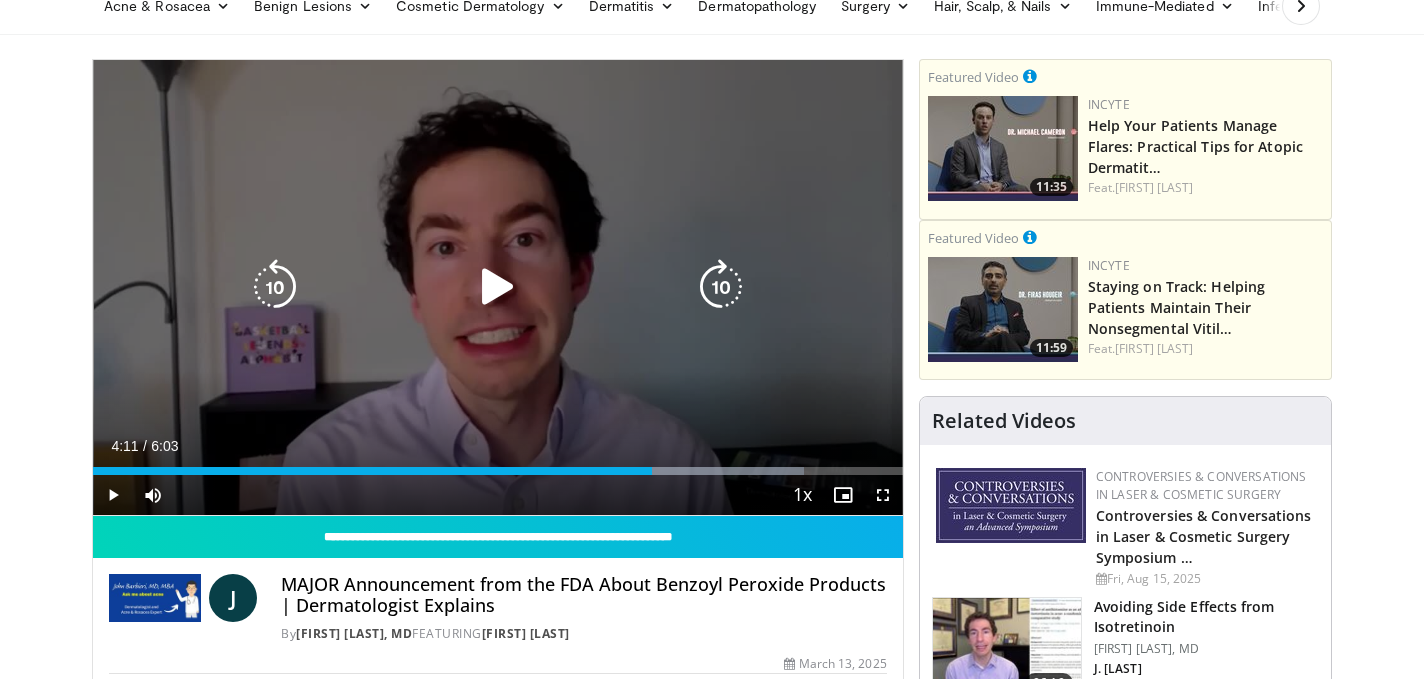 click at bounding box center (498, 287) 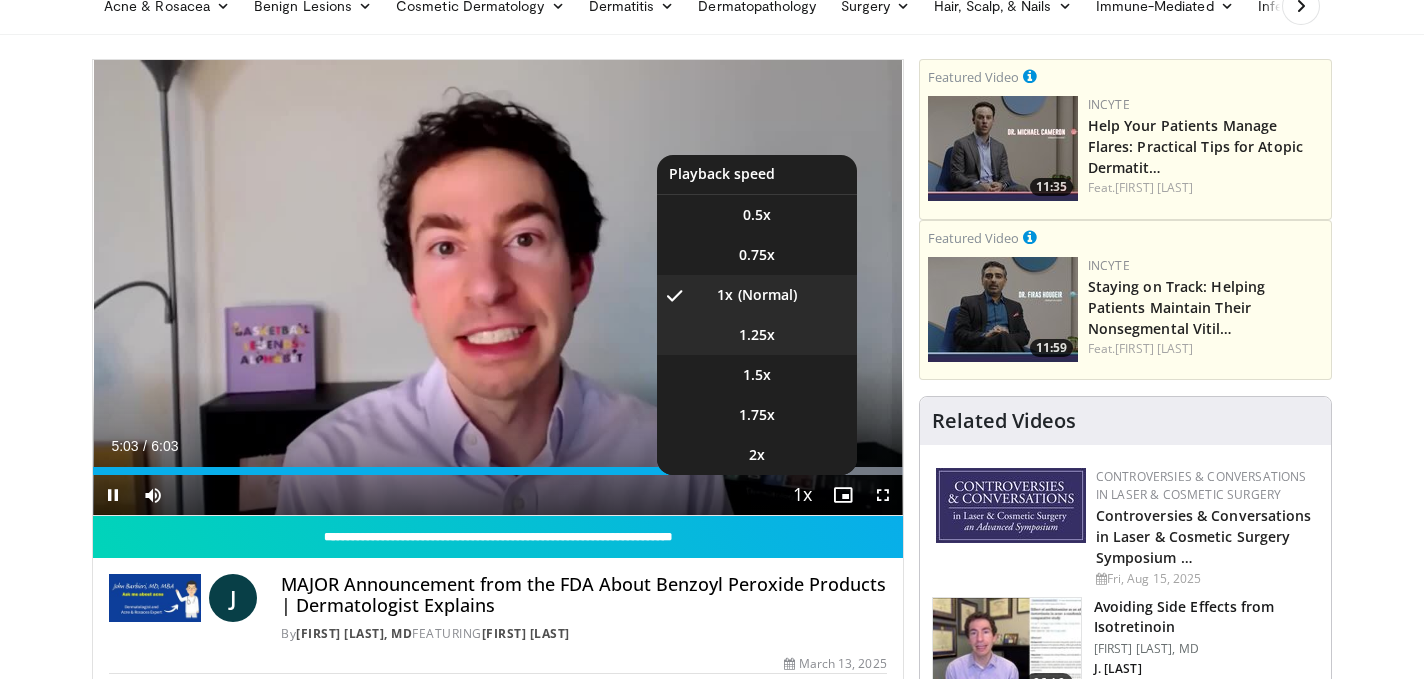 click on "1.25x" at bounding box center [757, 335] 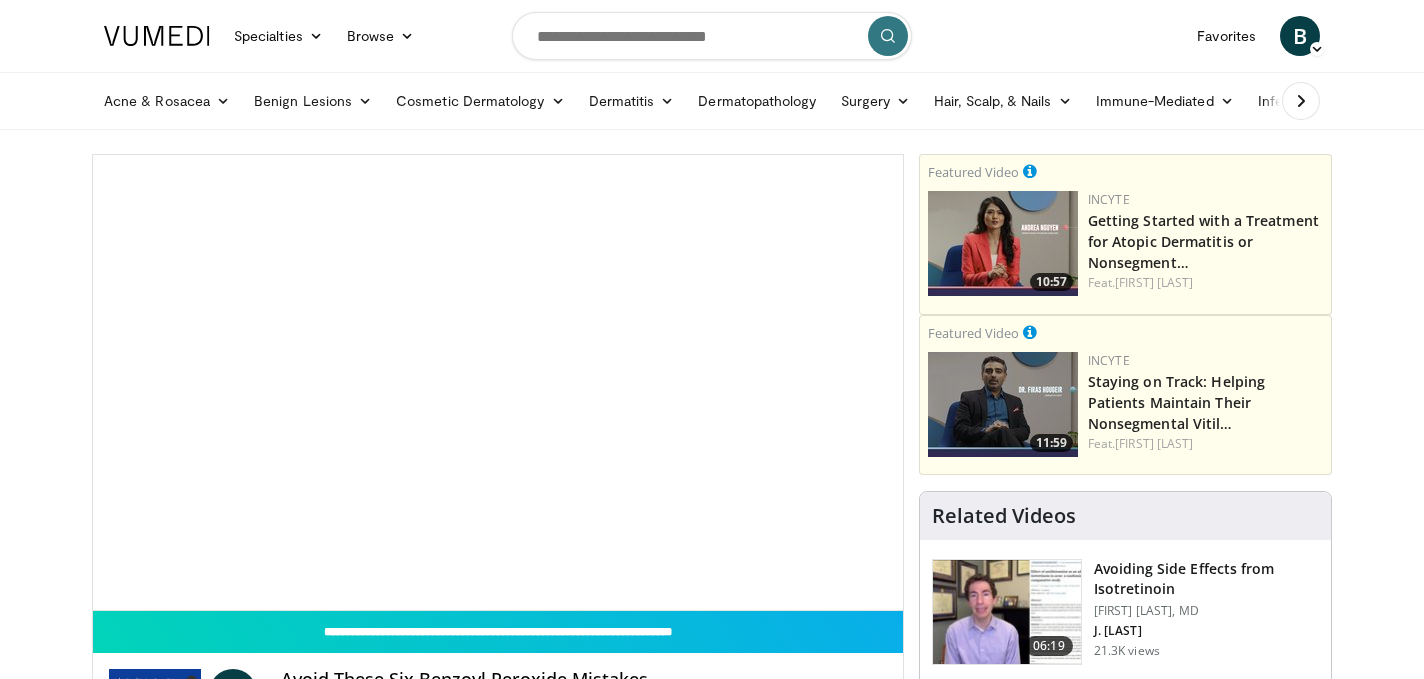 scroll, scrollTop: 0, scrollLeft: 0, axis: both 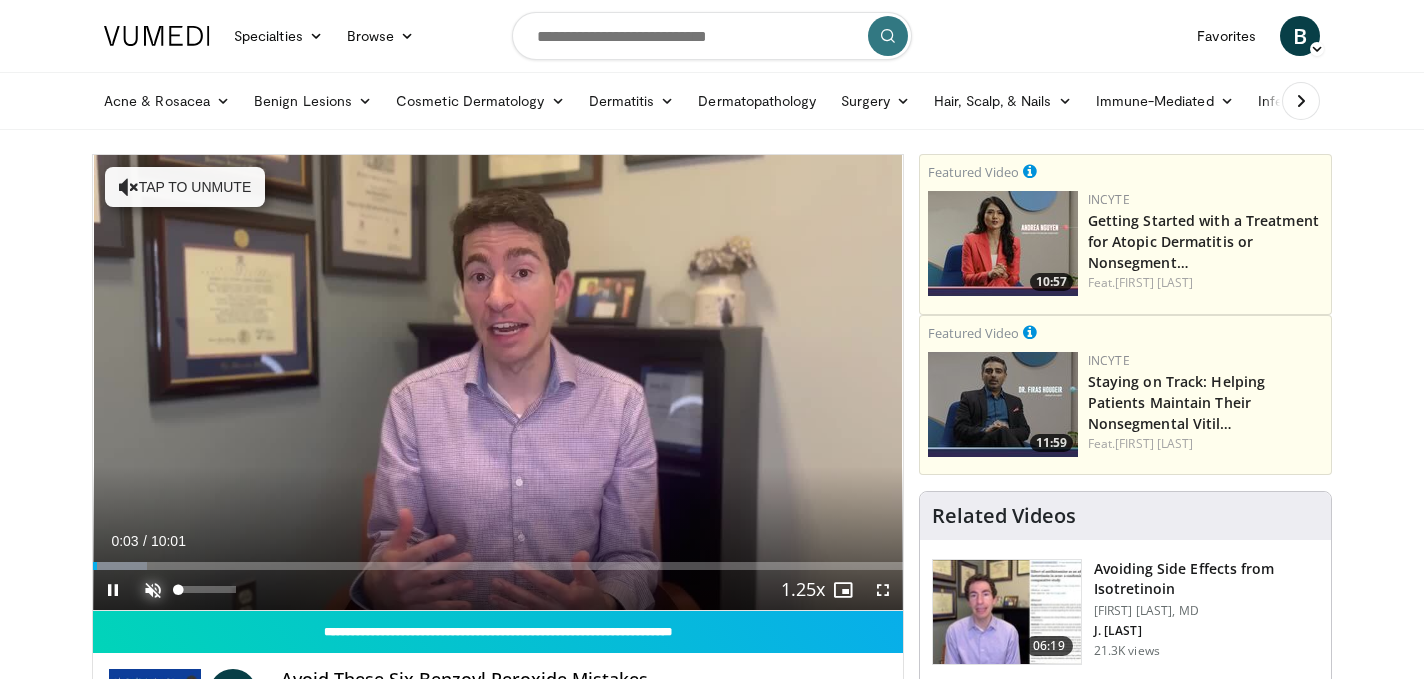 click at bounding box center (153, 590) 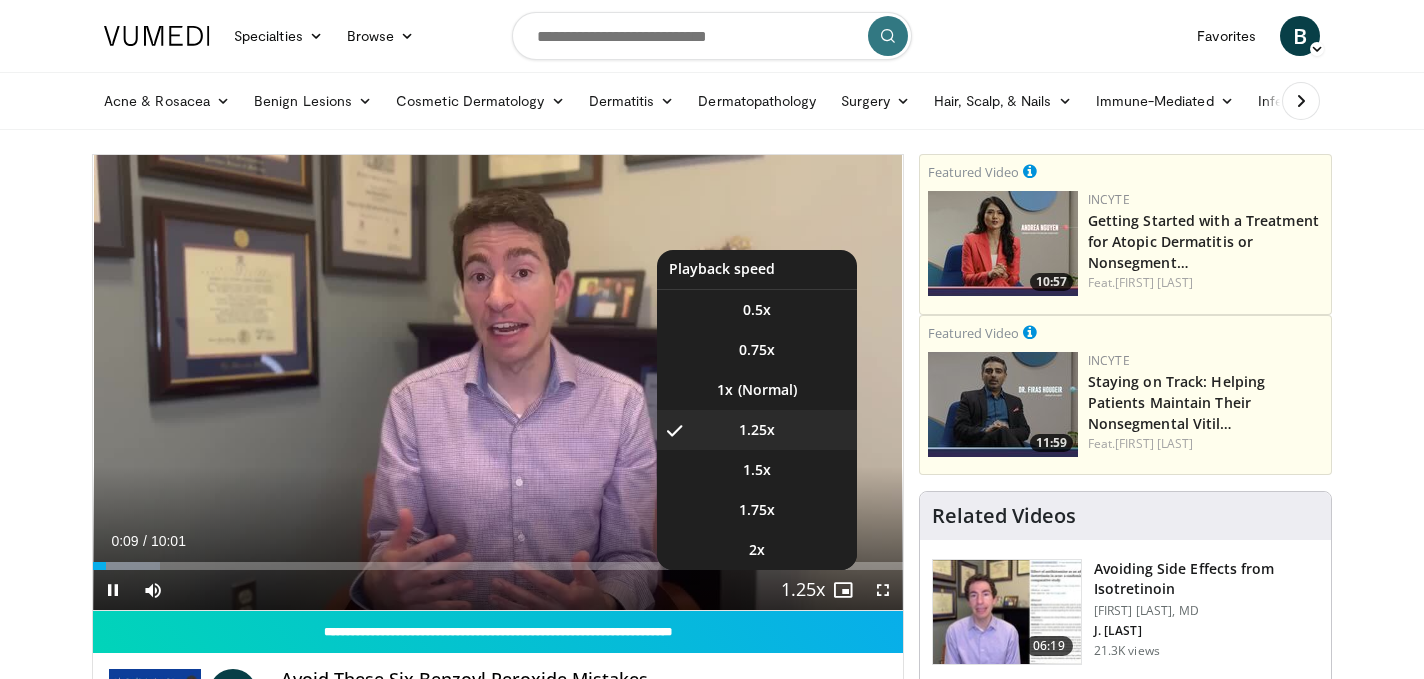 click at bounding box center [803, 591] 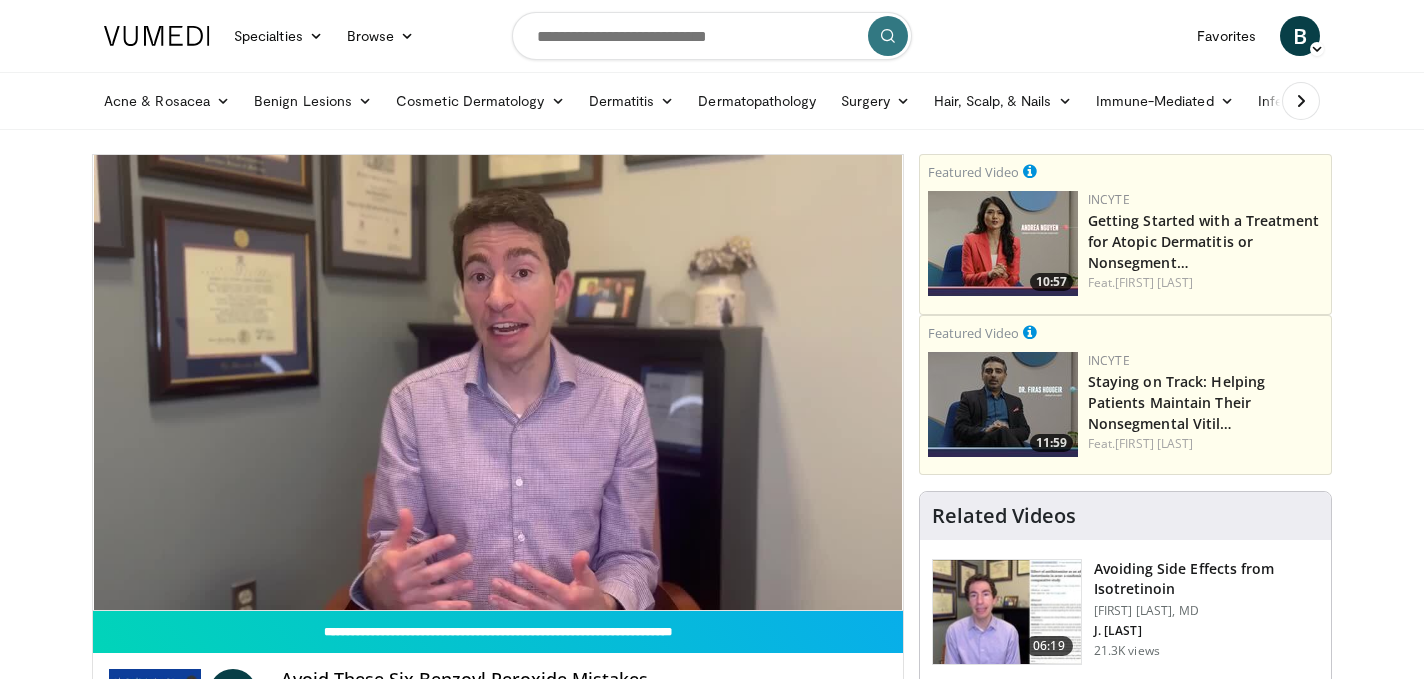click on "10 seconds
Tap to unmute" at bounding box center [498, 382] 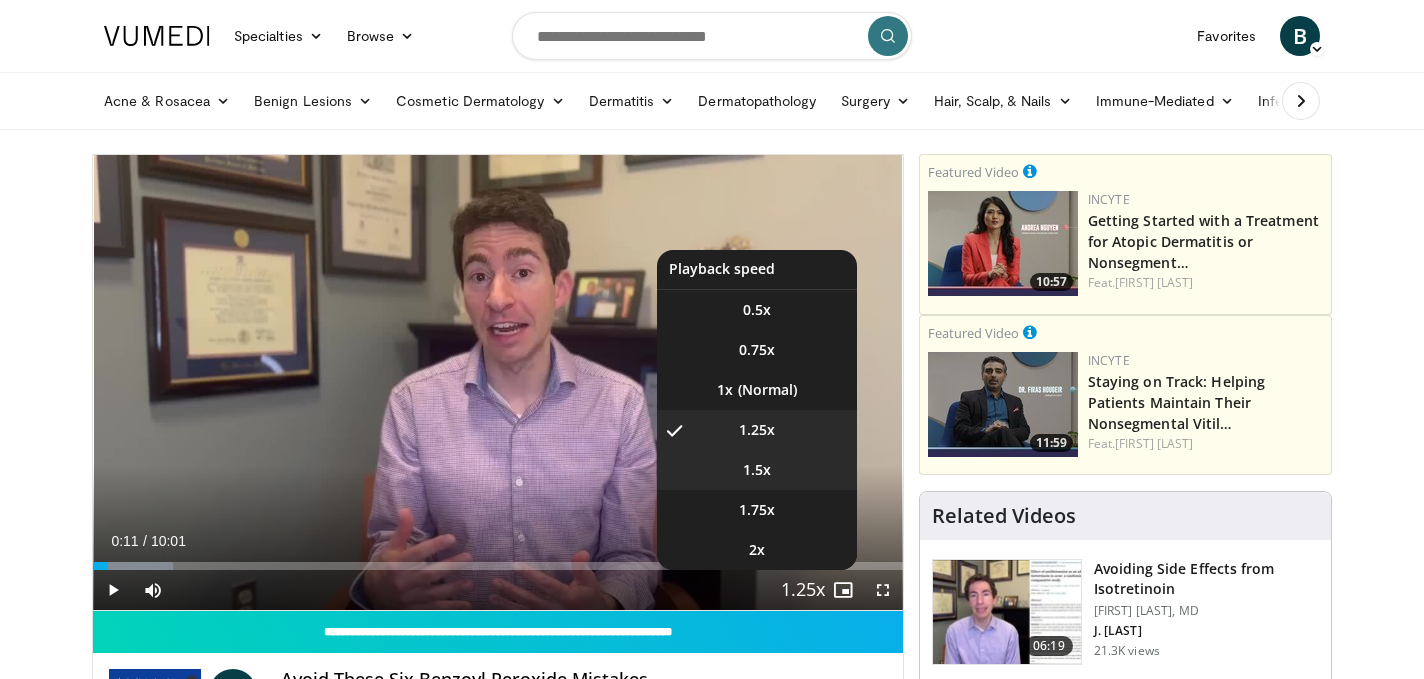 click on "1.5x" at bounding box center [757, 470] 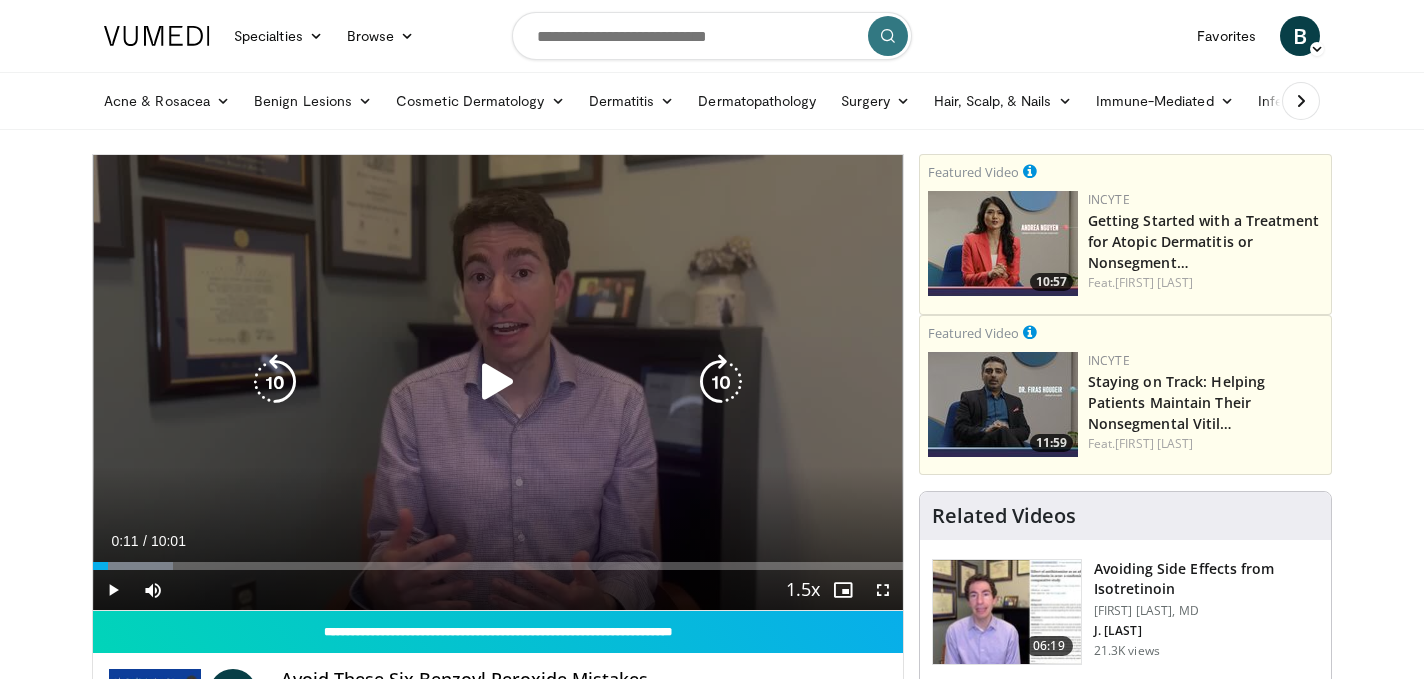 click at bounding box center (498, 382) 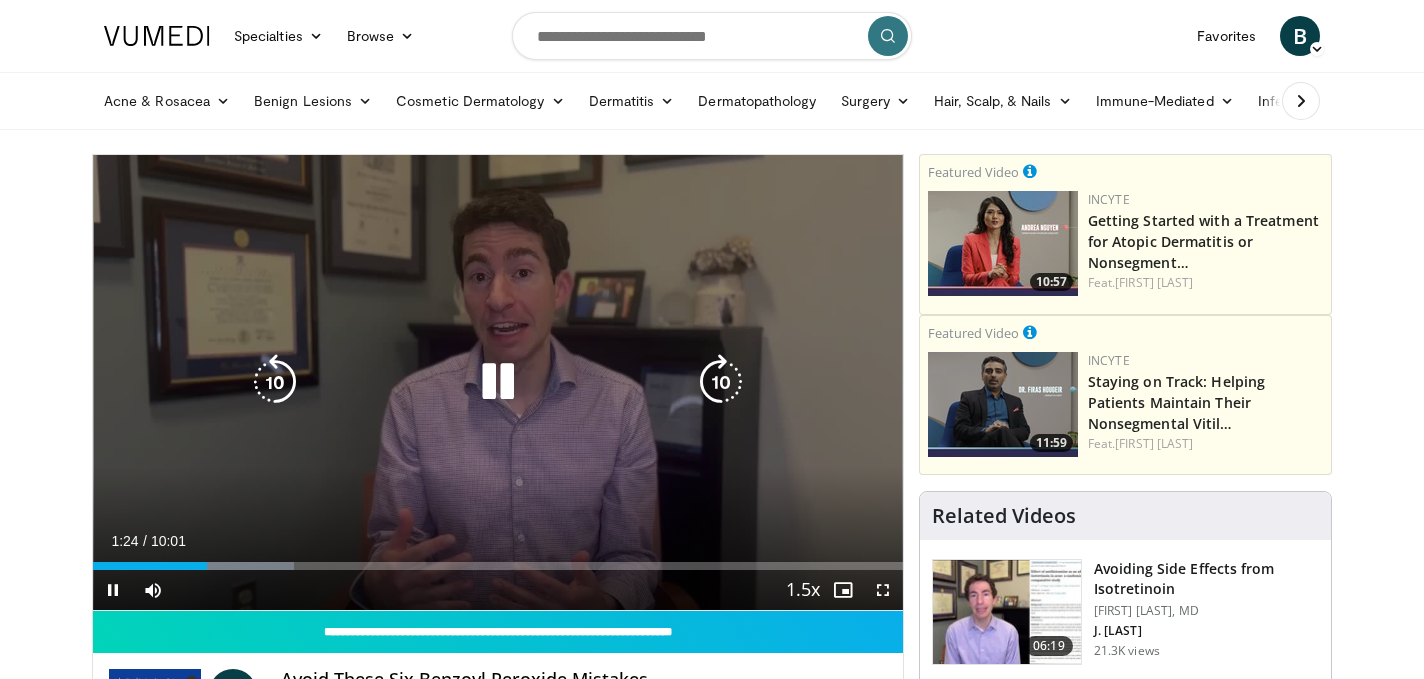click at bounding box center [498, 382] 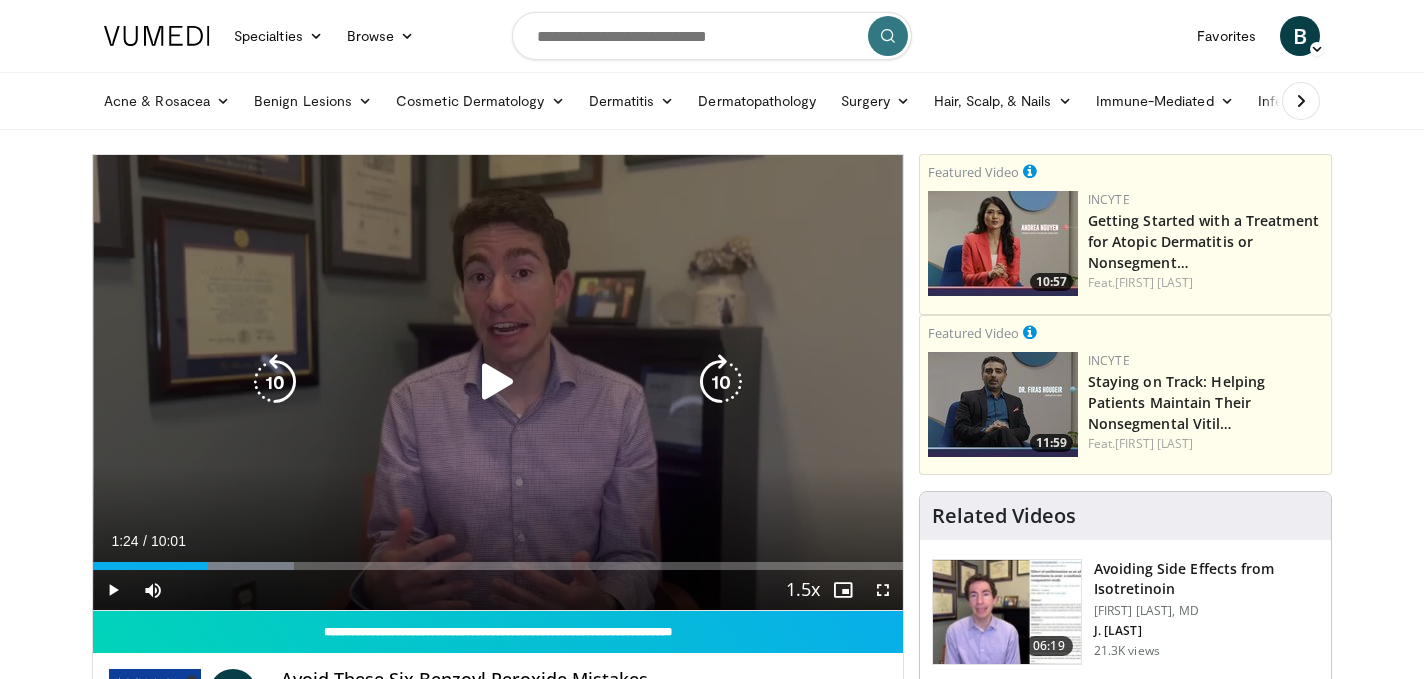 click at bounding box center [498, 382] 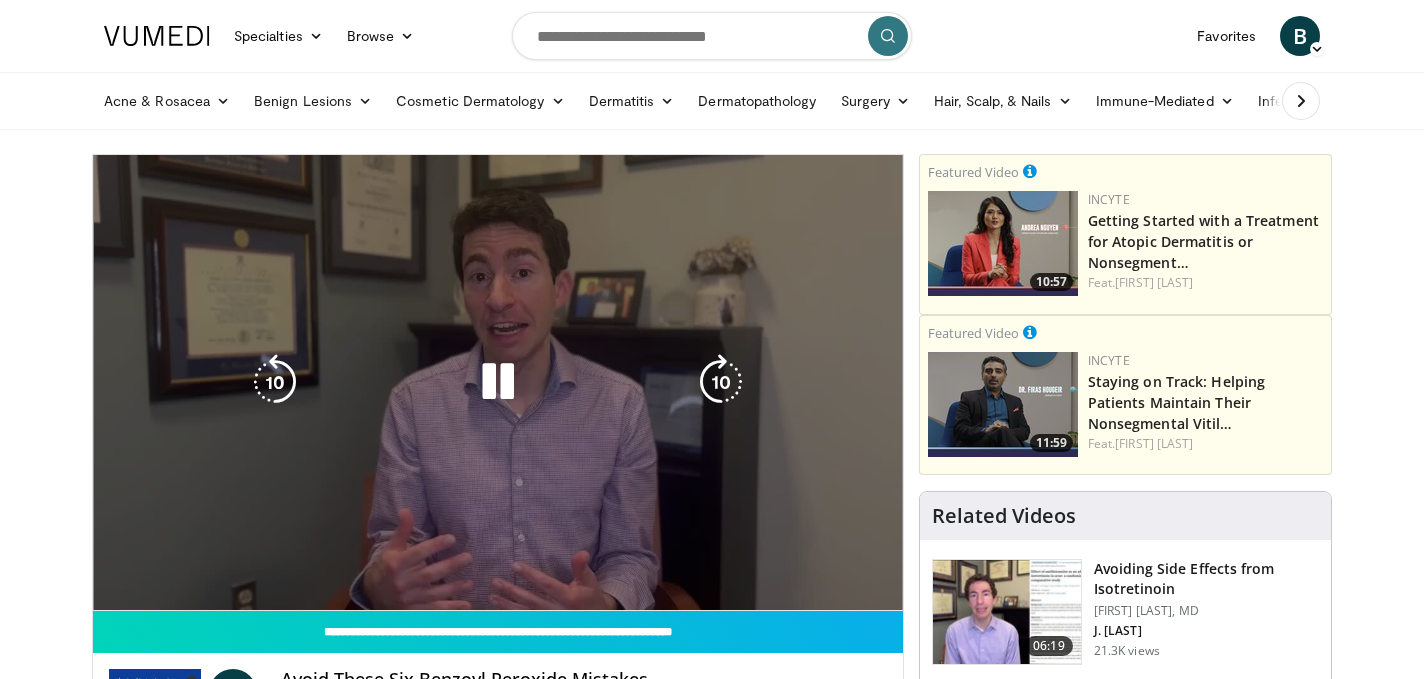 click at bounding box center [498, 382] 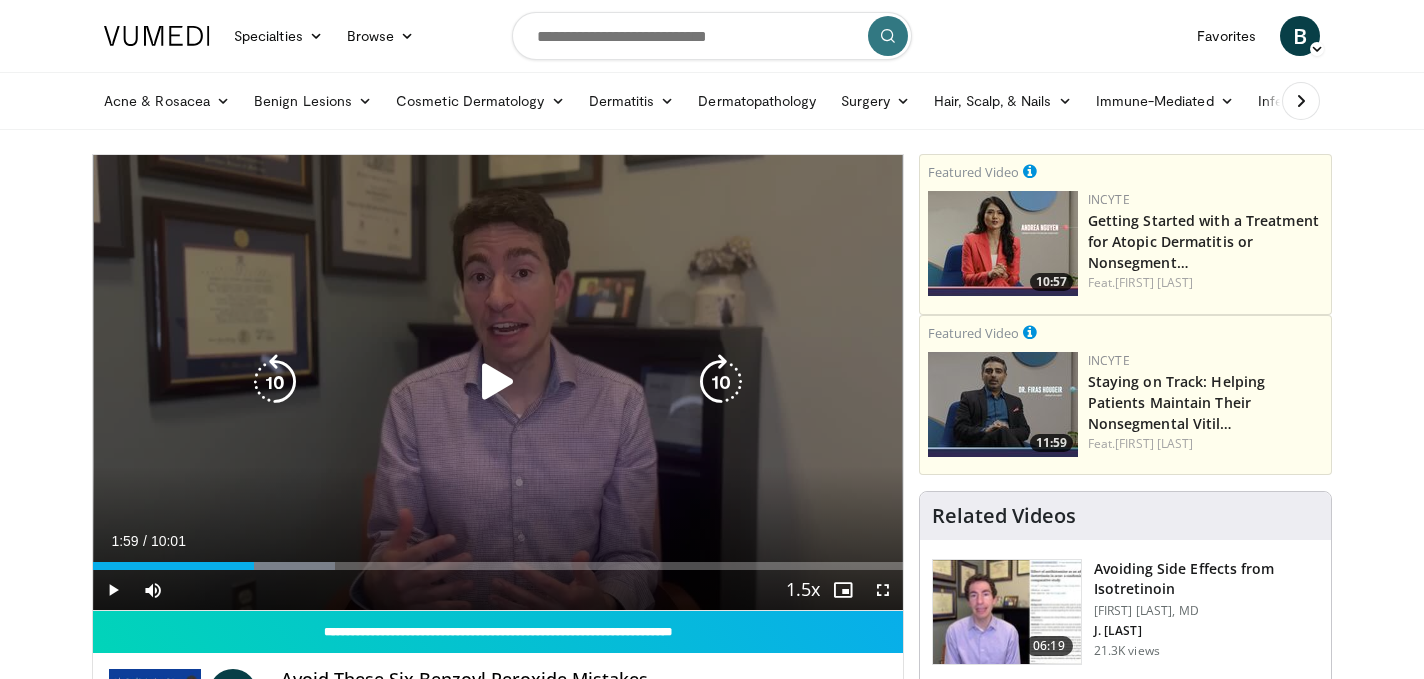 click at bounding box center [498, 382] 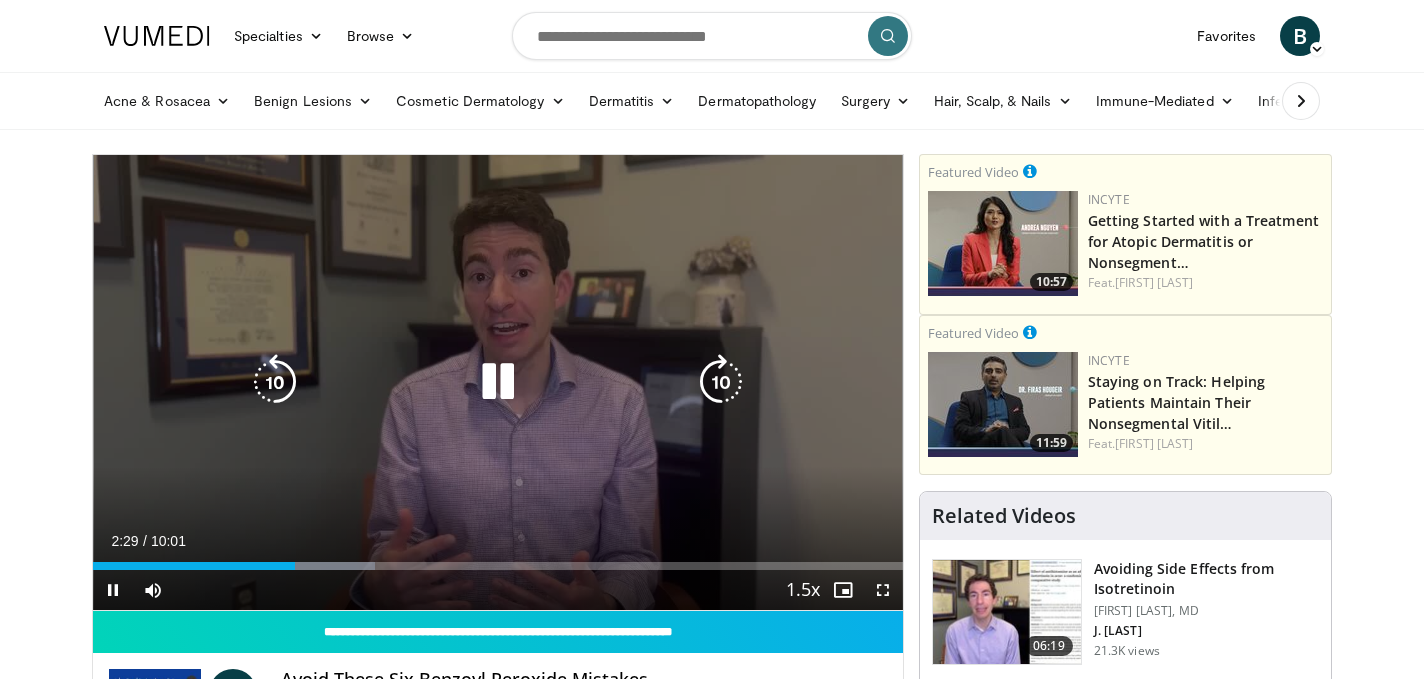 click at bounding box center [498, 382] 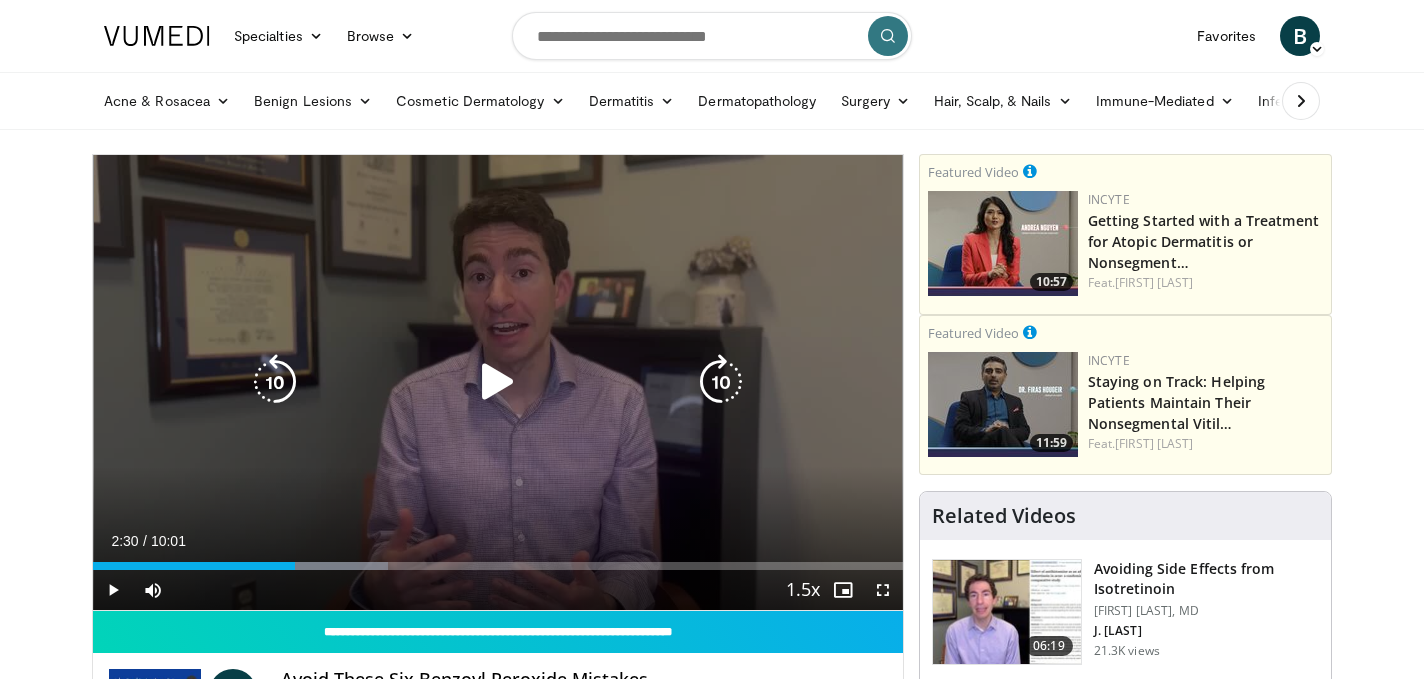 click at bounding box center [498, 382] 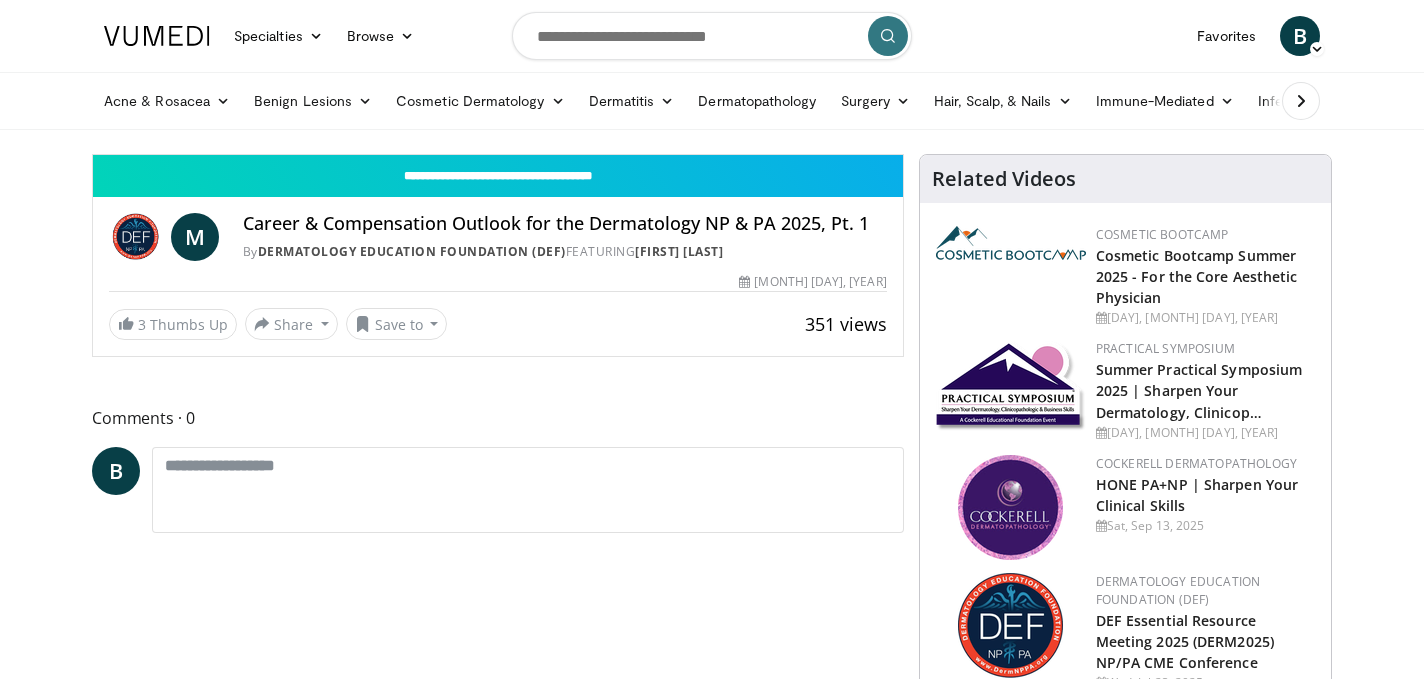 scroll, scrollTop: 0, scrollLeft: 0, axis: both 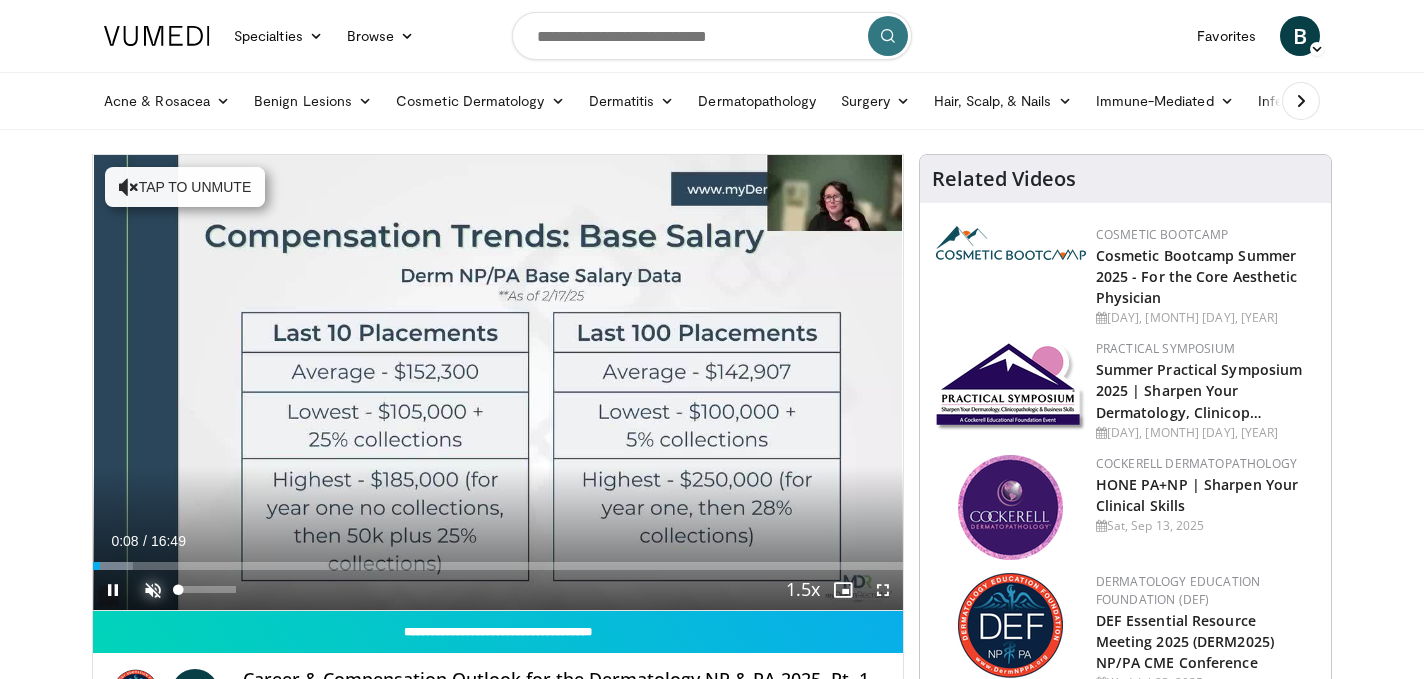 click at bounding box center [153, 590] 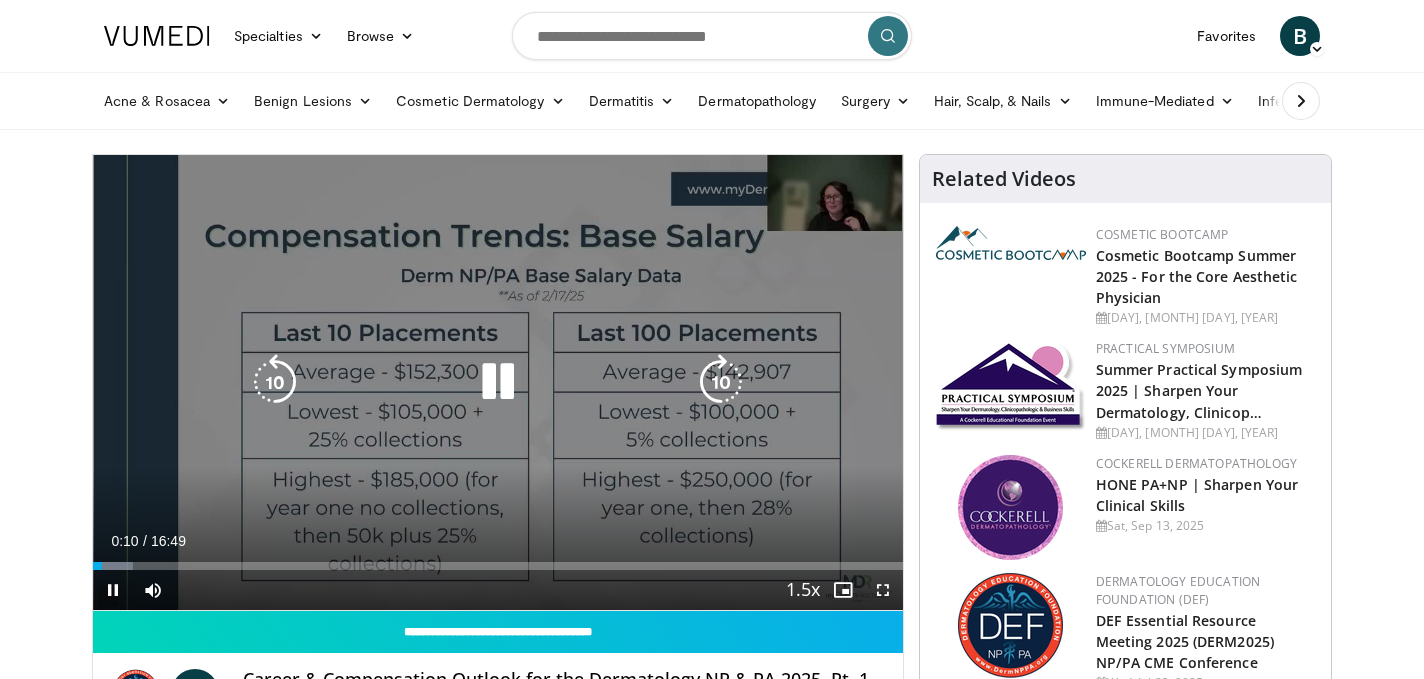 click at bounding box center (275, 382) 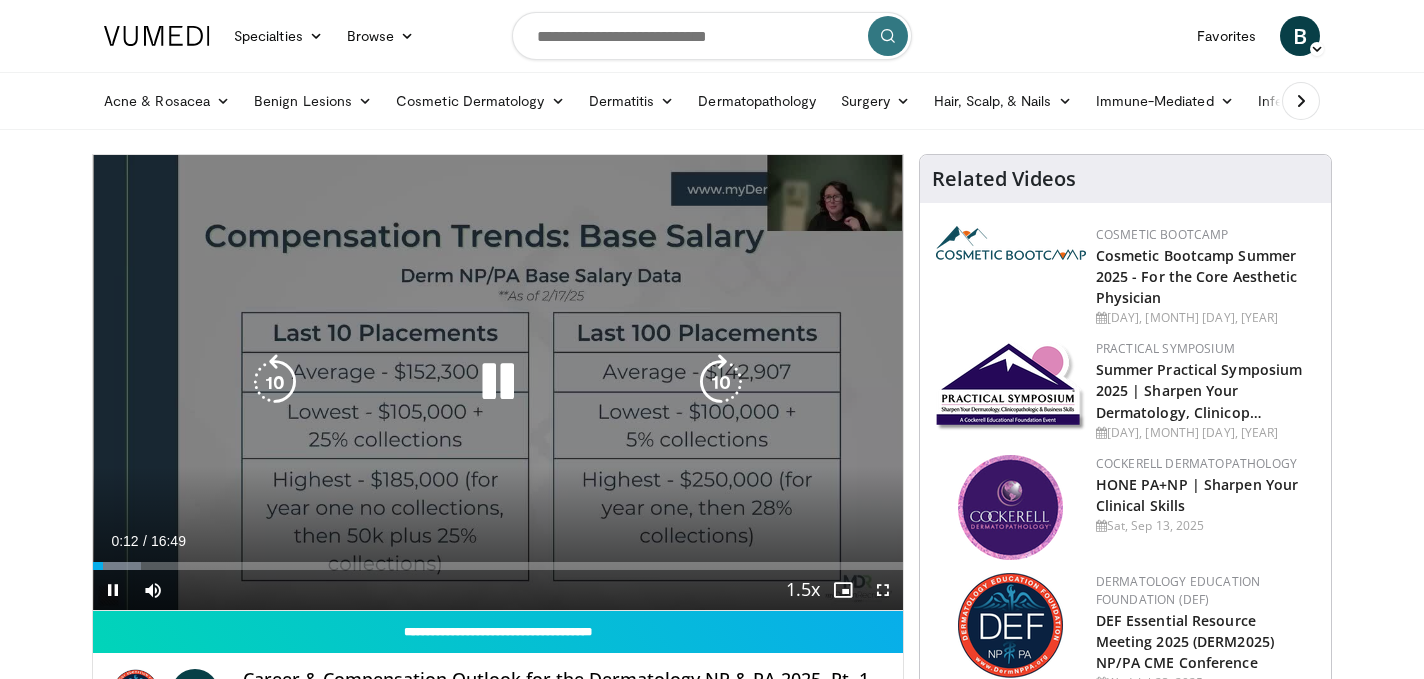 click at bounding box center [498, 382] 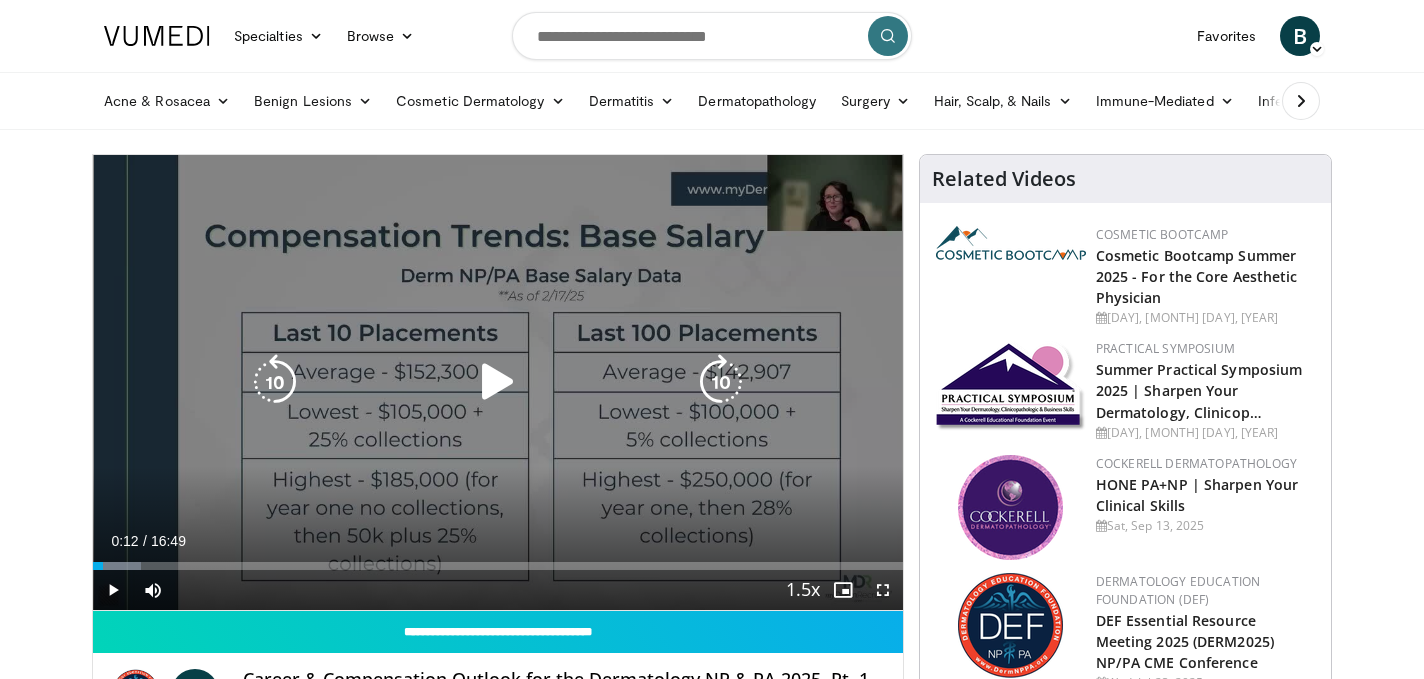 click at bounding box center [498, 382] 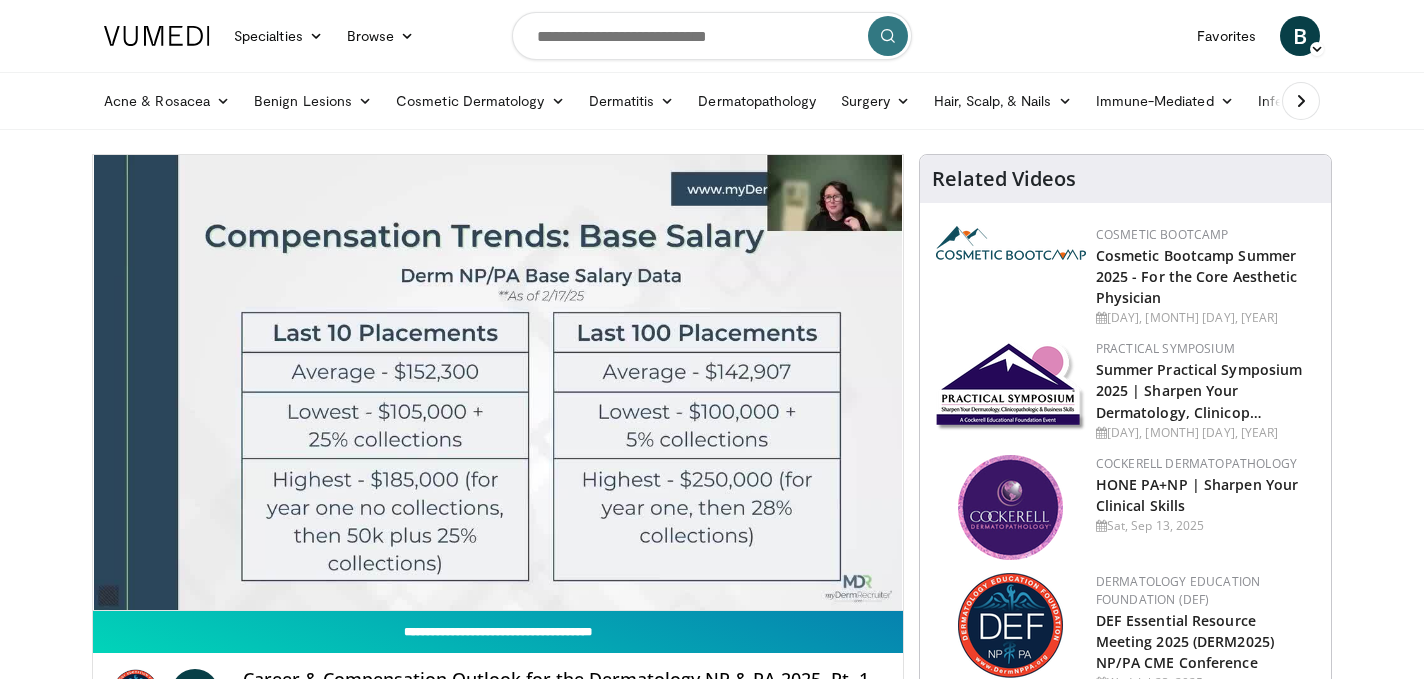 type 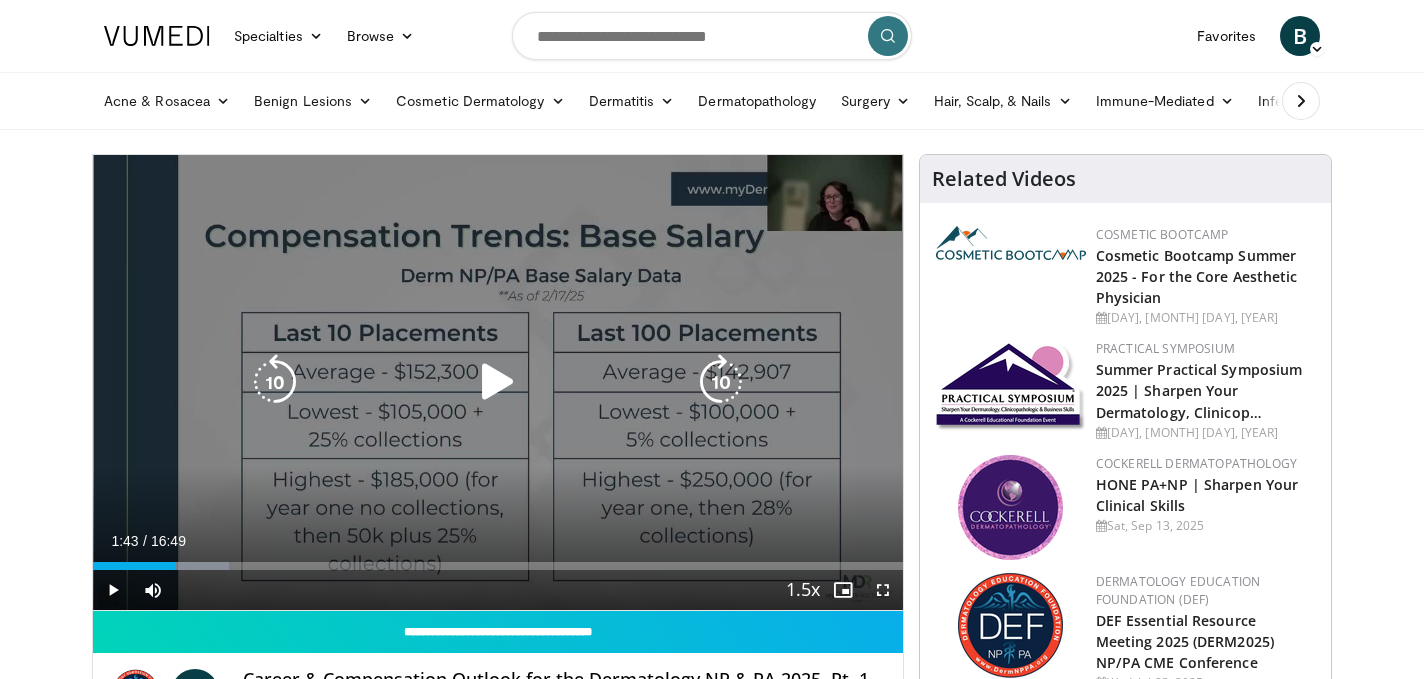 click at bounding box center (498, 382) 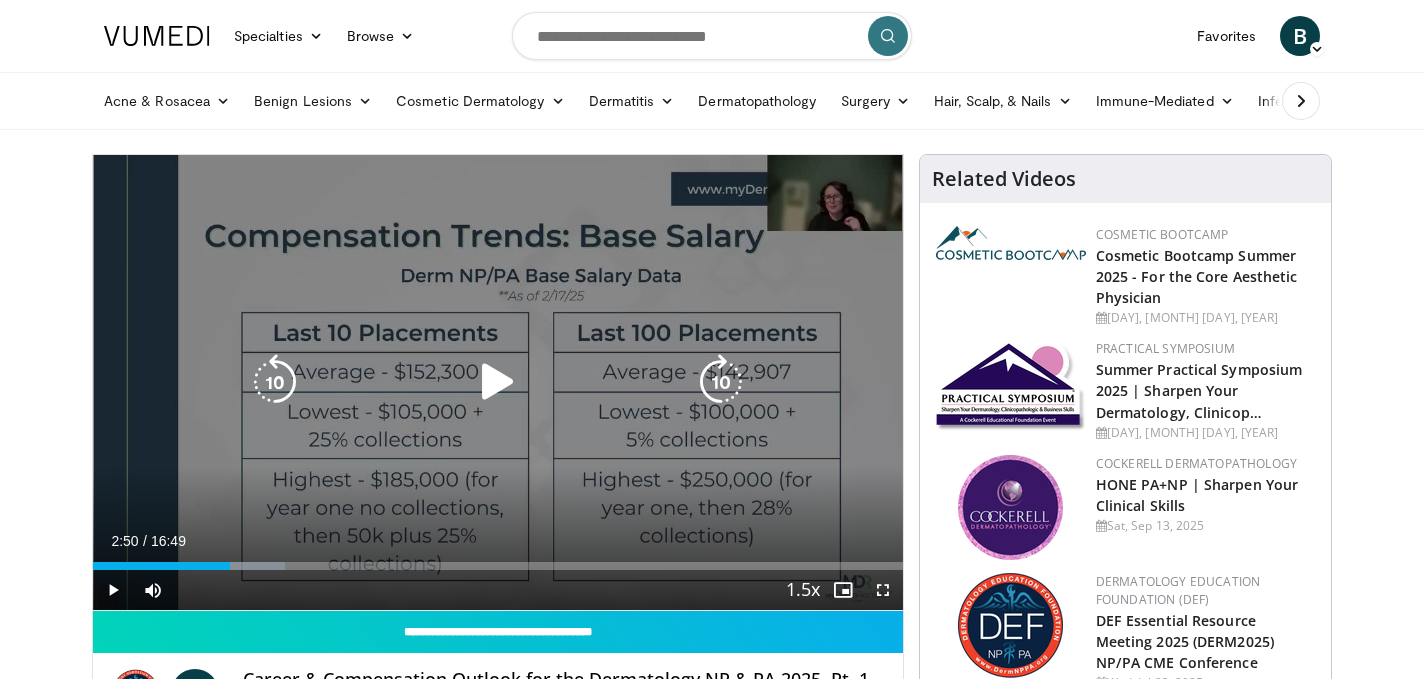 click at bounding box center (498, 382) 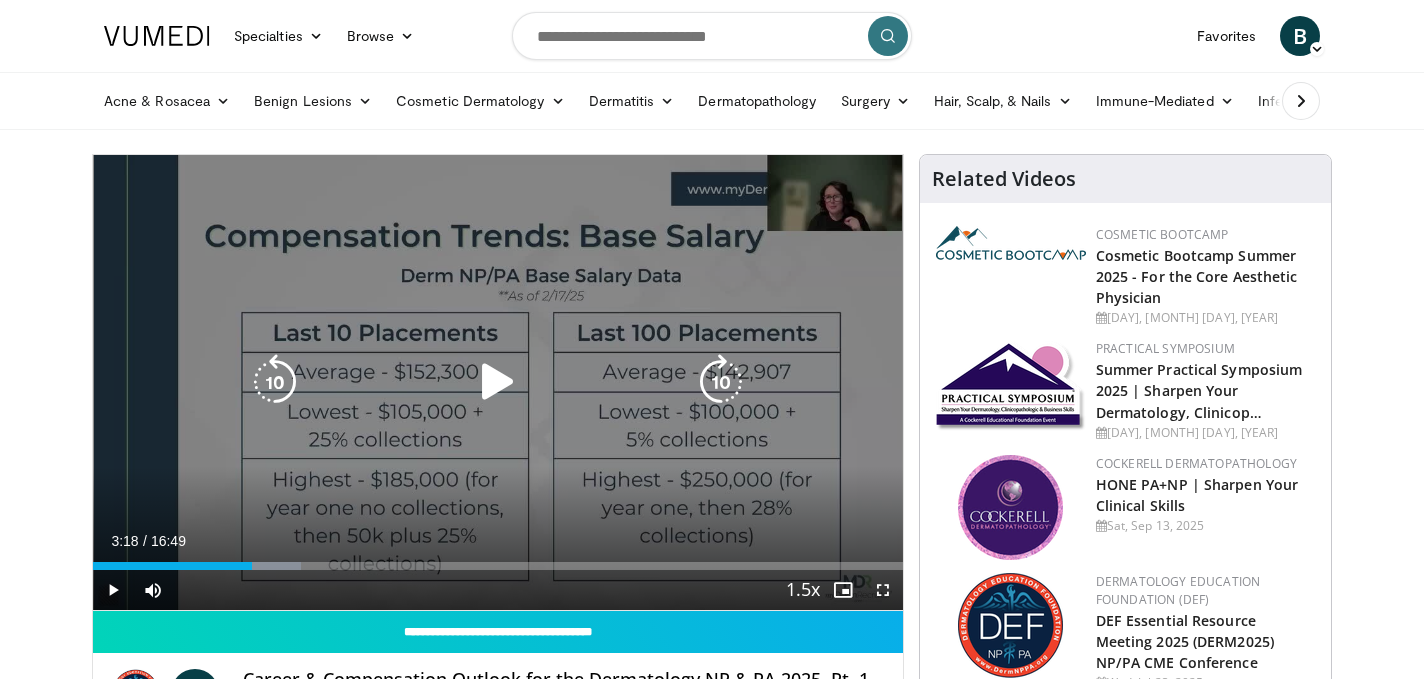click at bounding box center (498, 382) 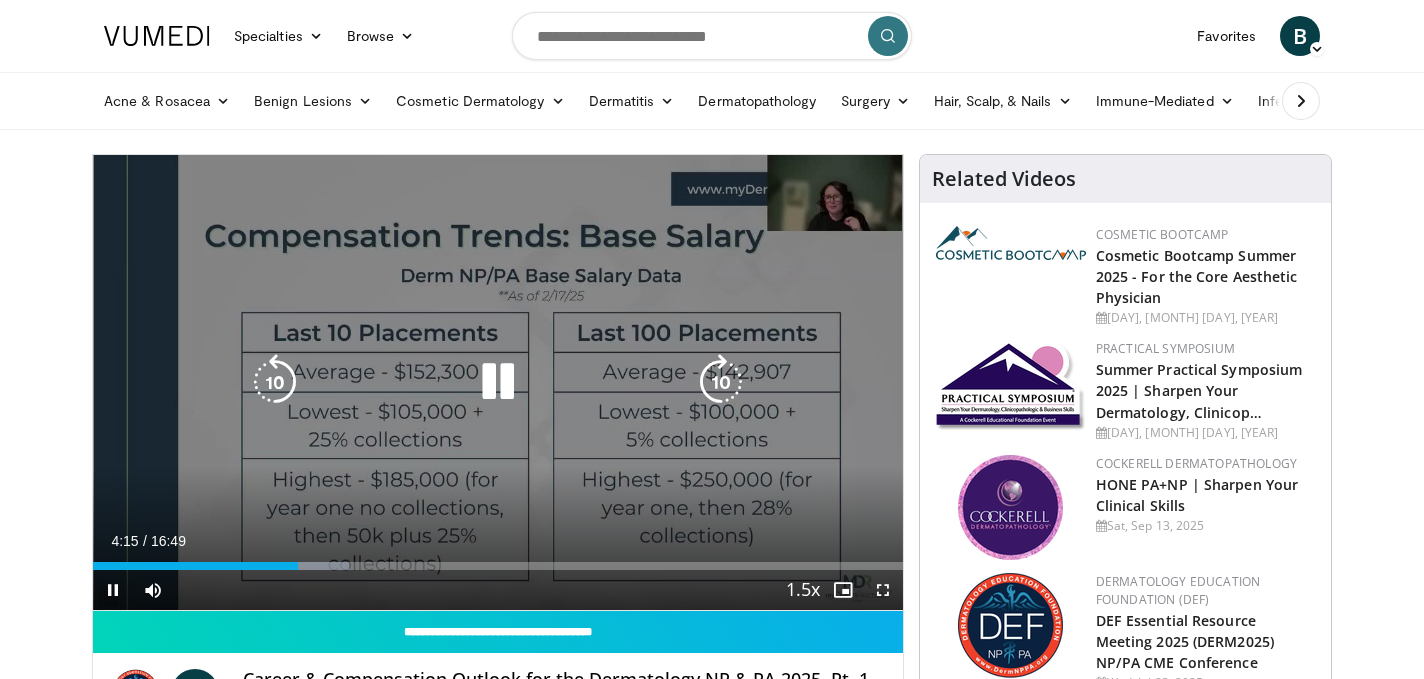 click on "10 seconds
Tap to unmute" at bounding box center [498, 382] 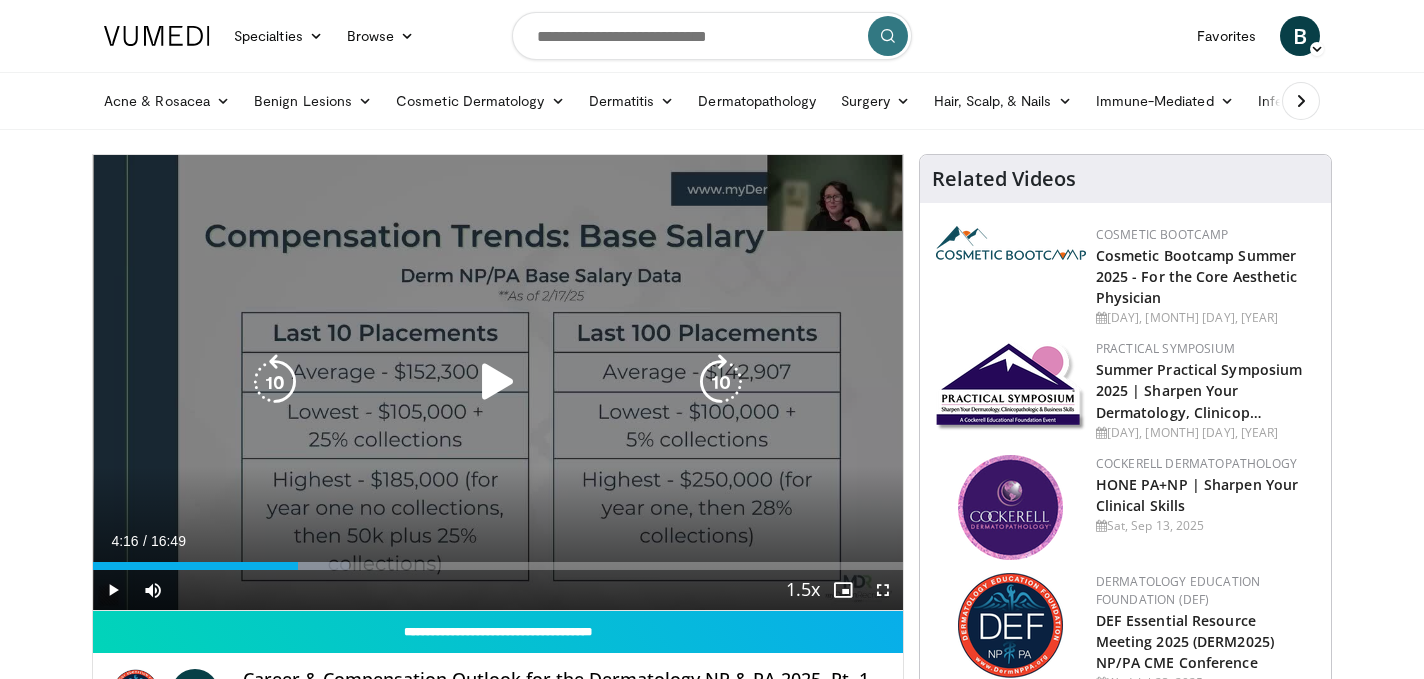 click at bounding box center [498, 382] 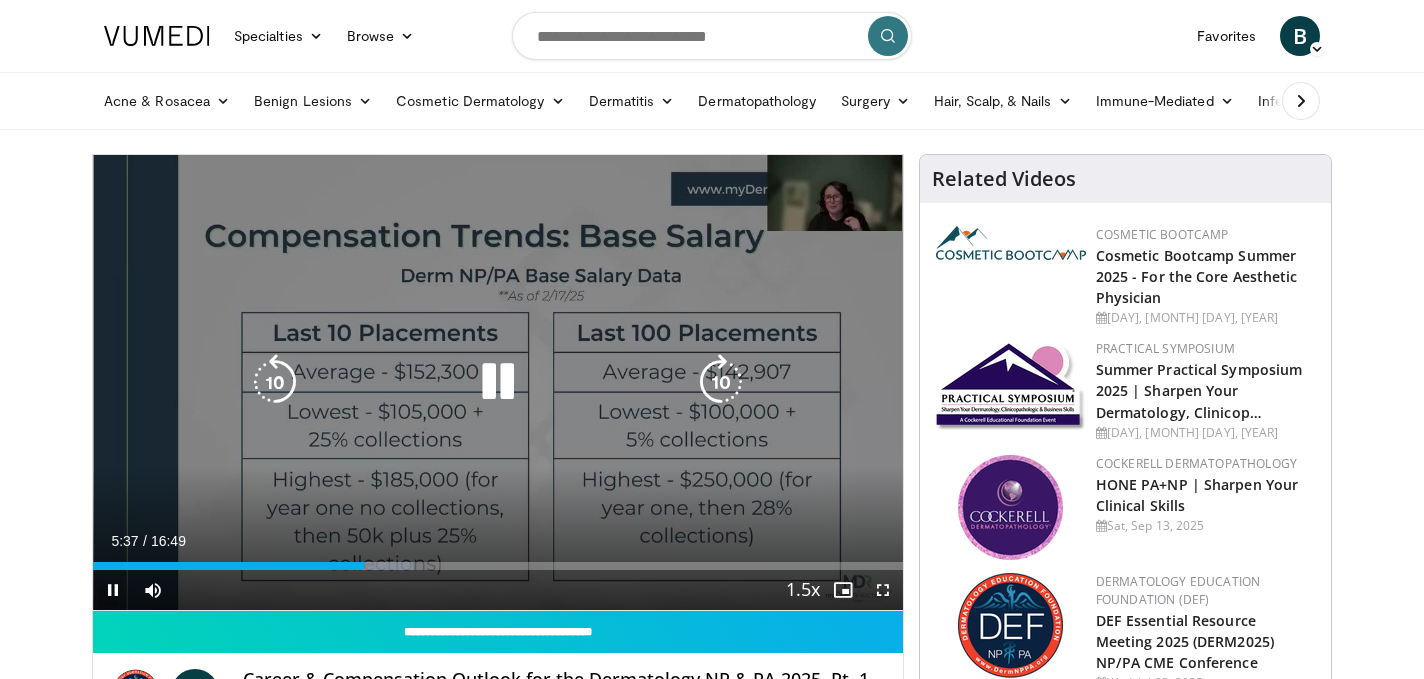 click at bounding box center (498, 382) 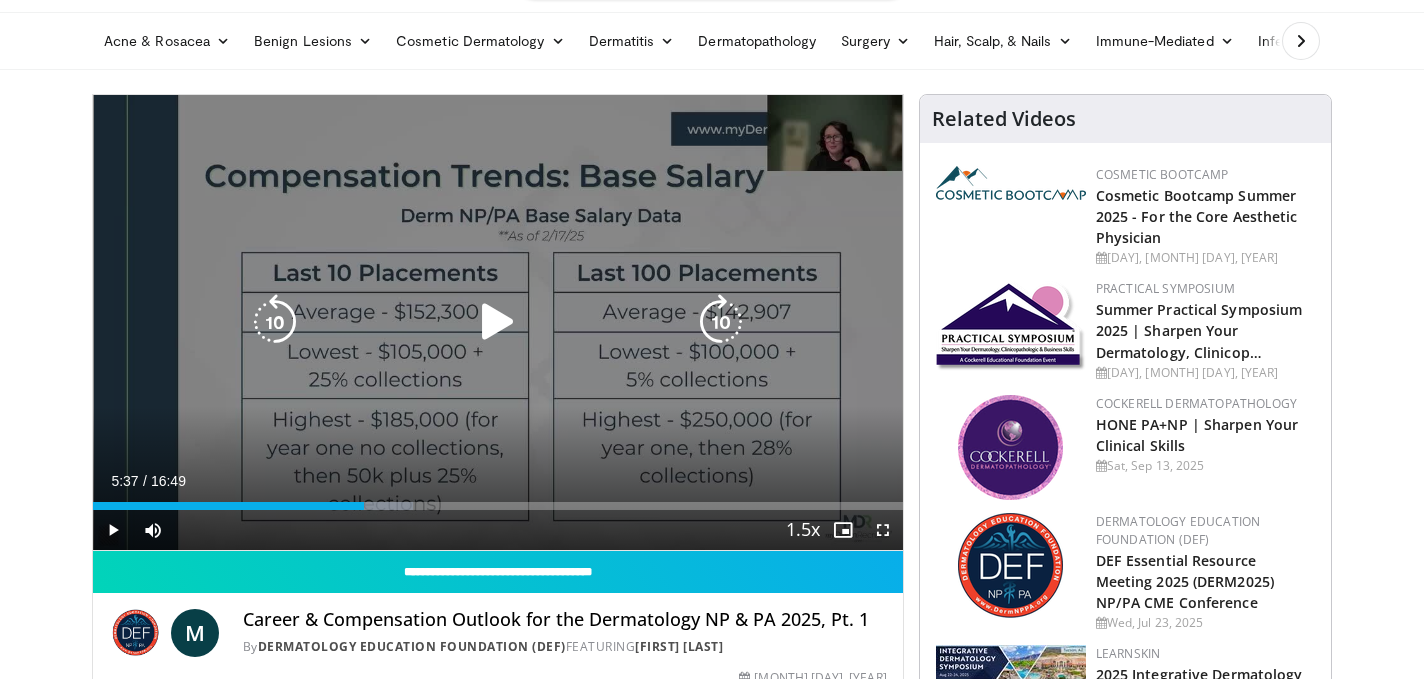 scroll, scrollTop: 74, scrollLeft: 0, axis: vertical 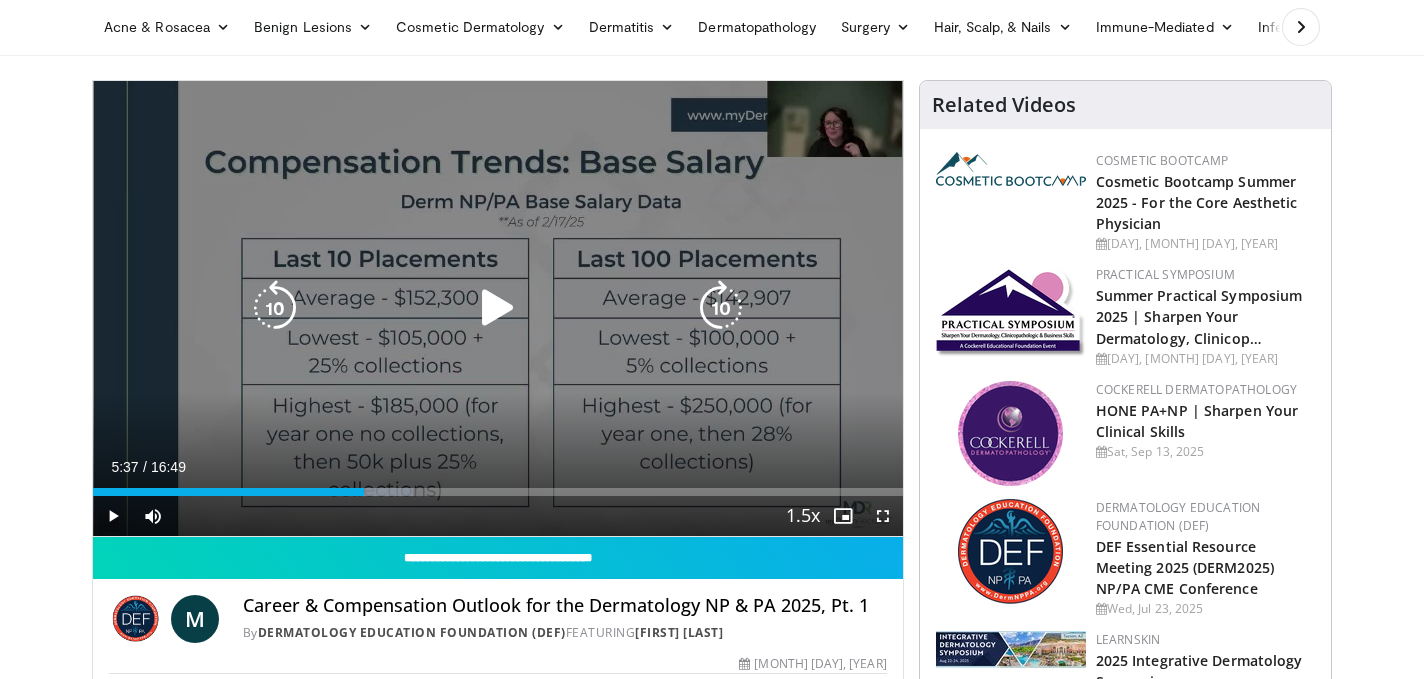 click at bounding box center [498, 308] 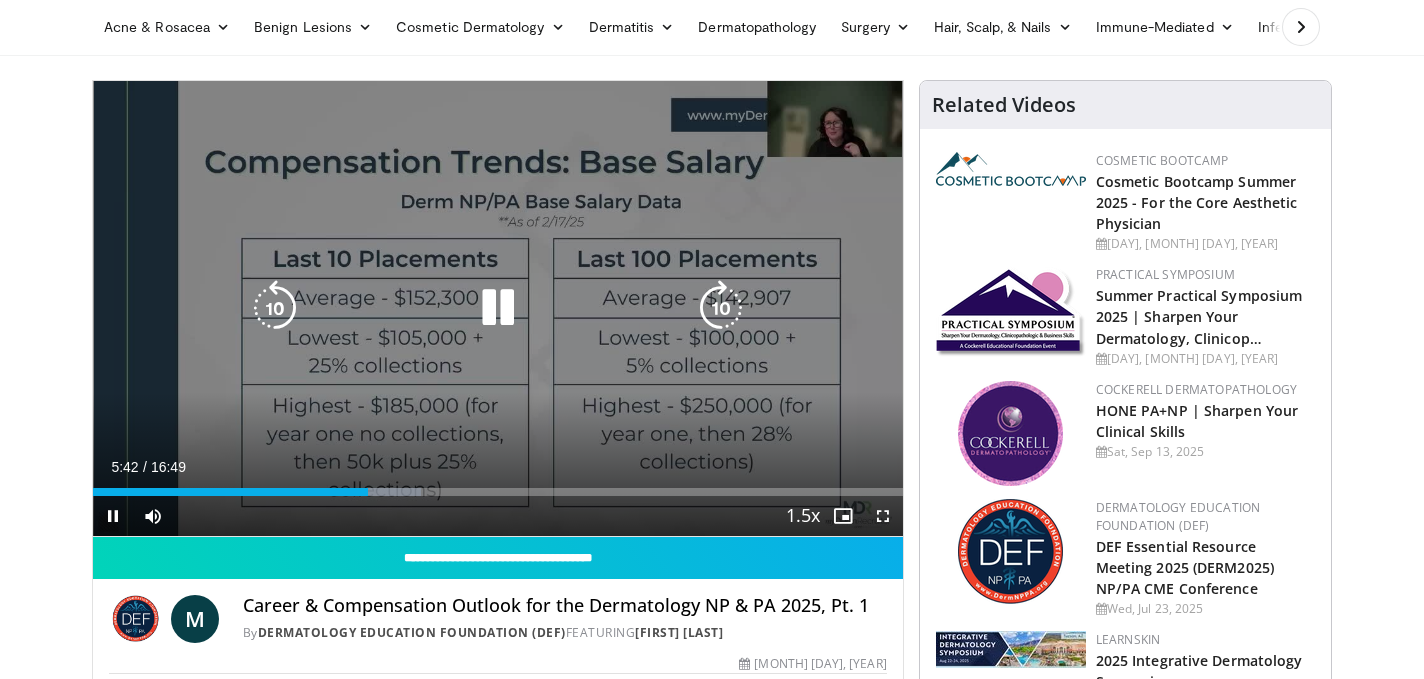 click at bounding box center (498, 308) 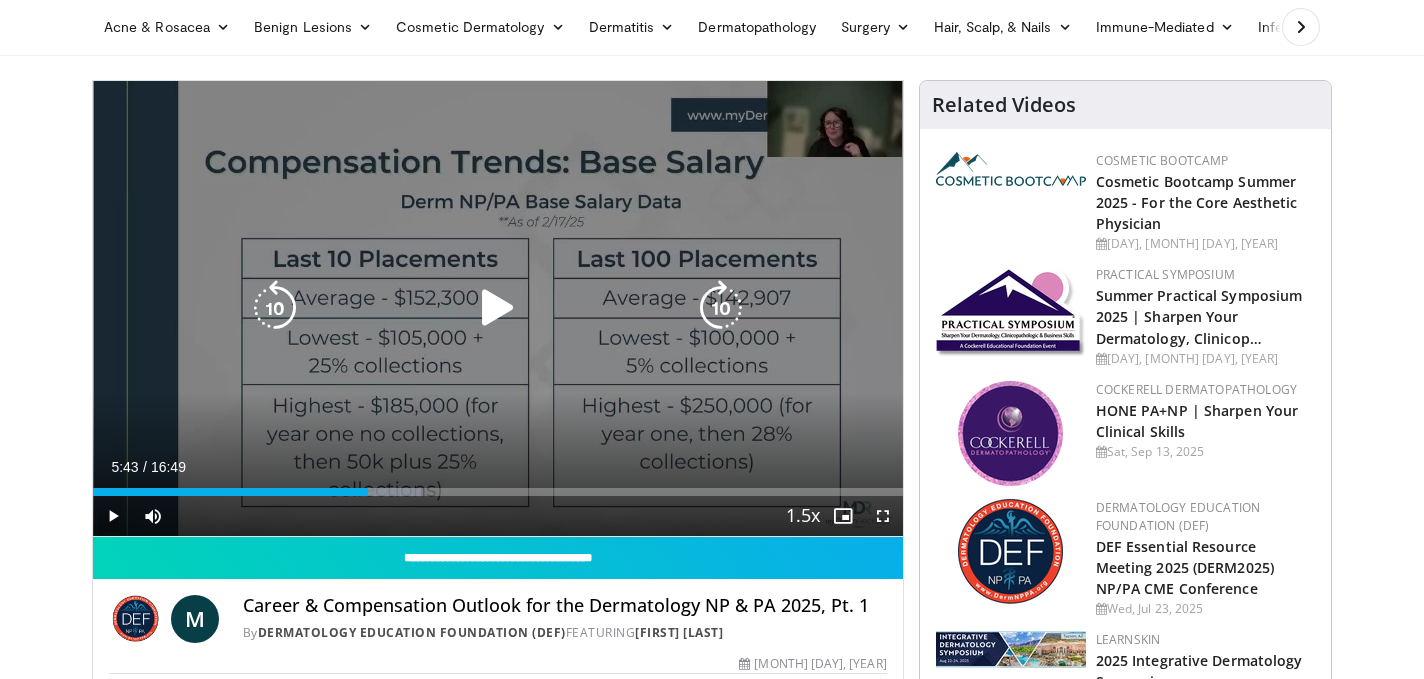 click at bounding box center [498, 308] 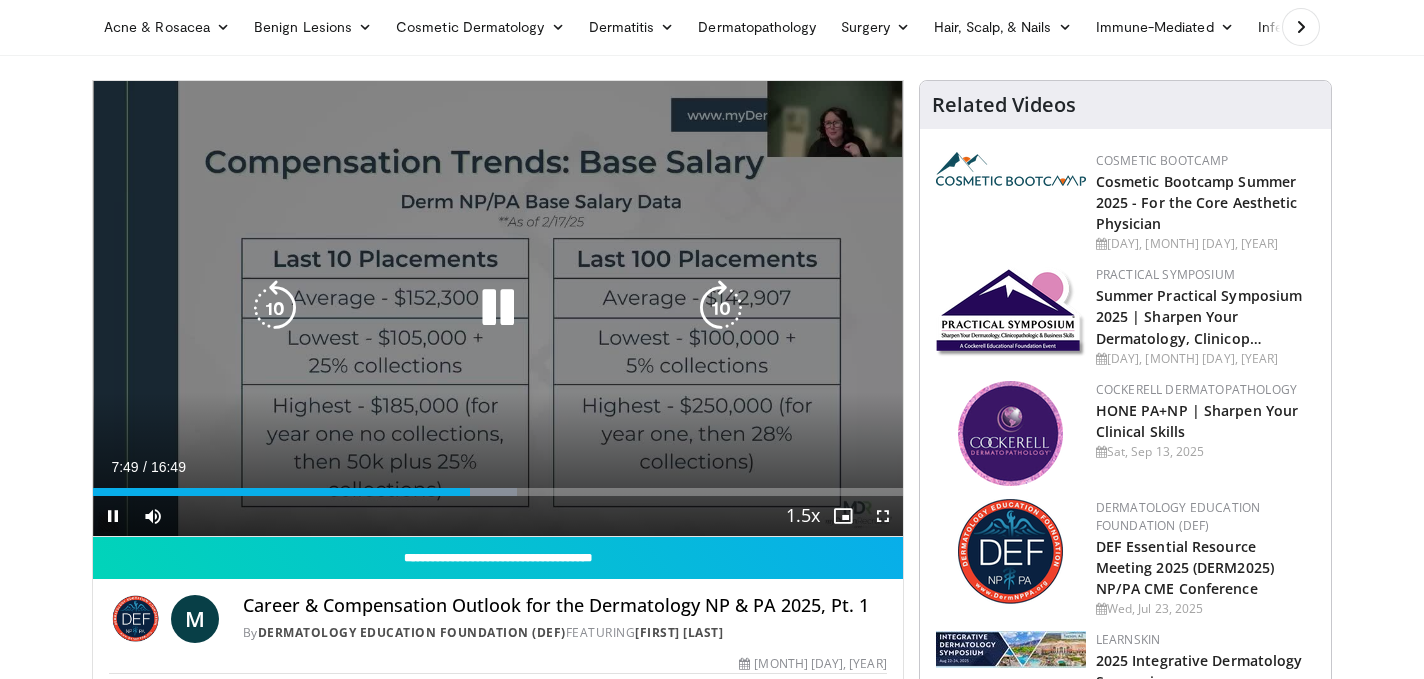click at bounding box center [498, 308] 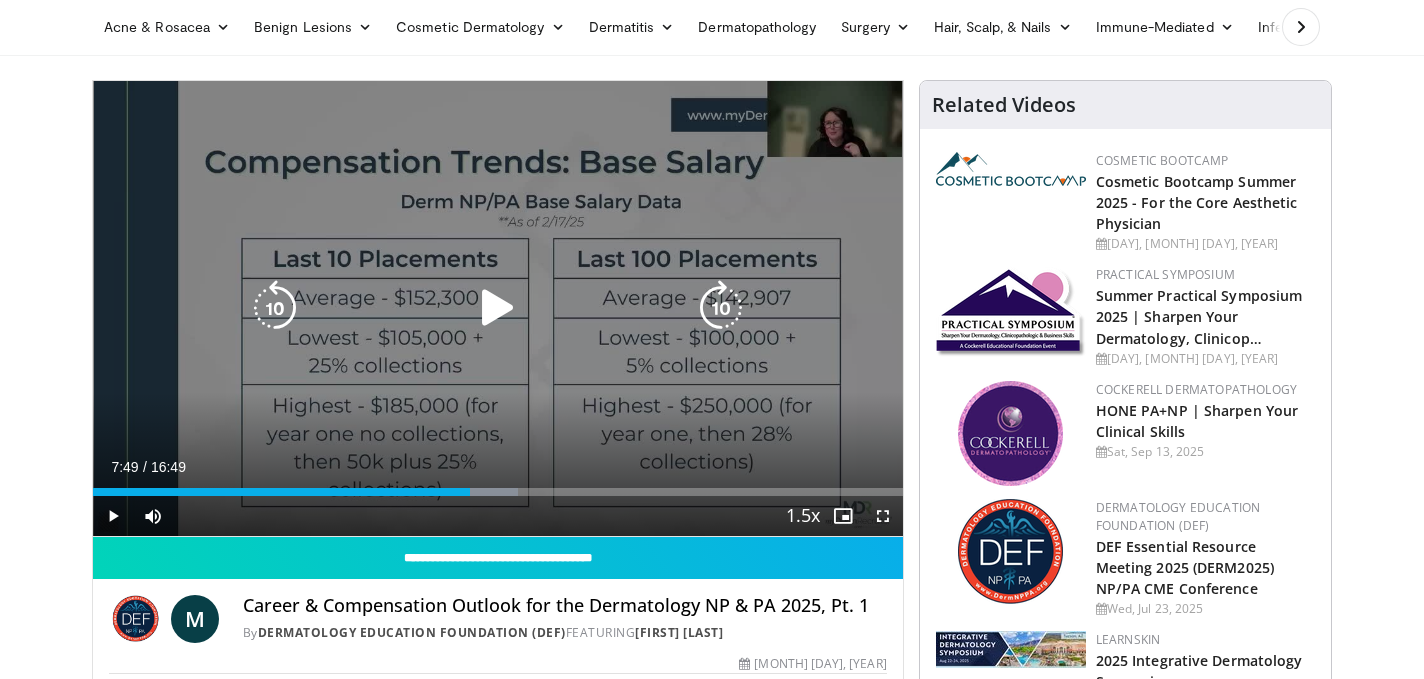 click at bounding box center [498, 308] 